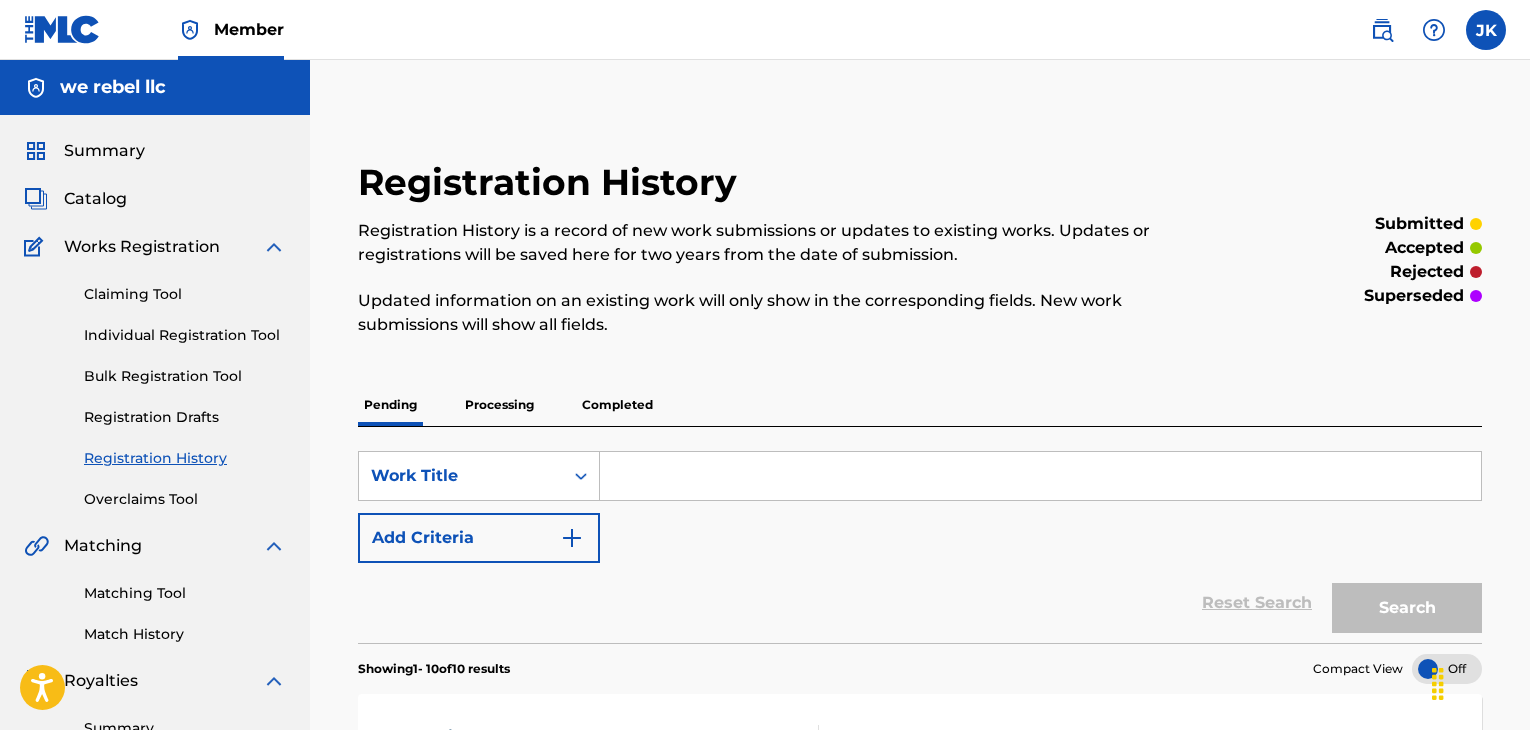 scroll, scrollTop: 200, scrollLeft: 0, axis: vertical 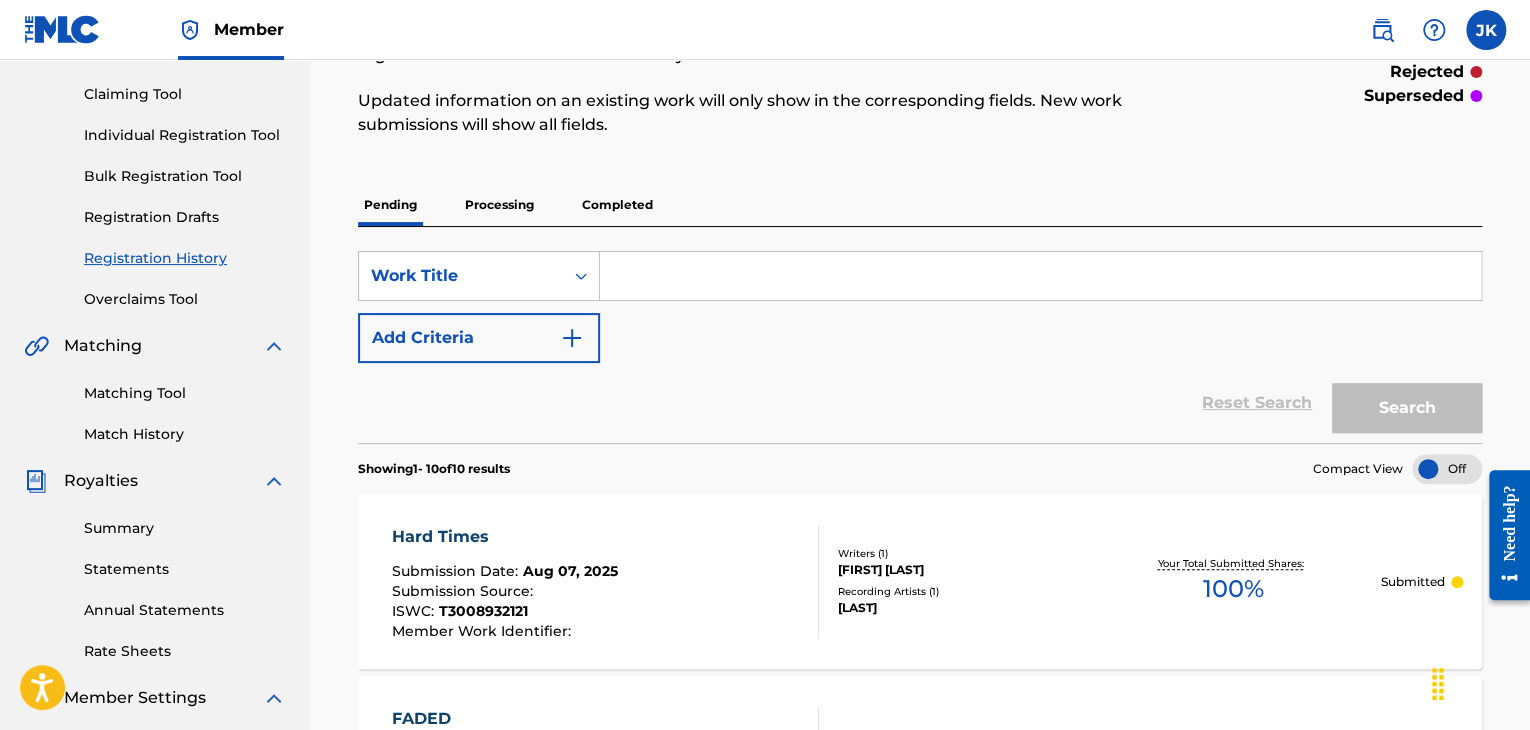 click on "Individual Registration Tool" at bounding box center (185, 135) 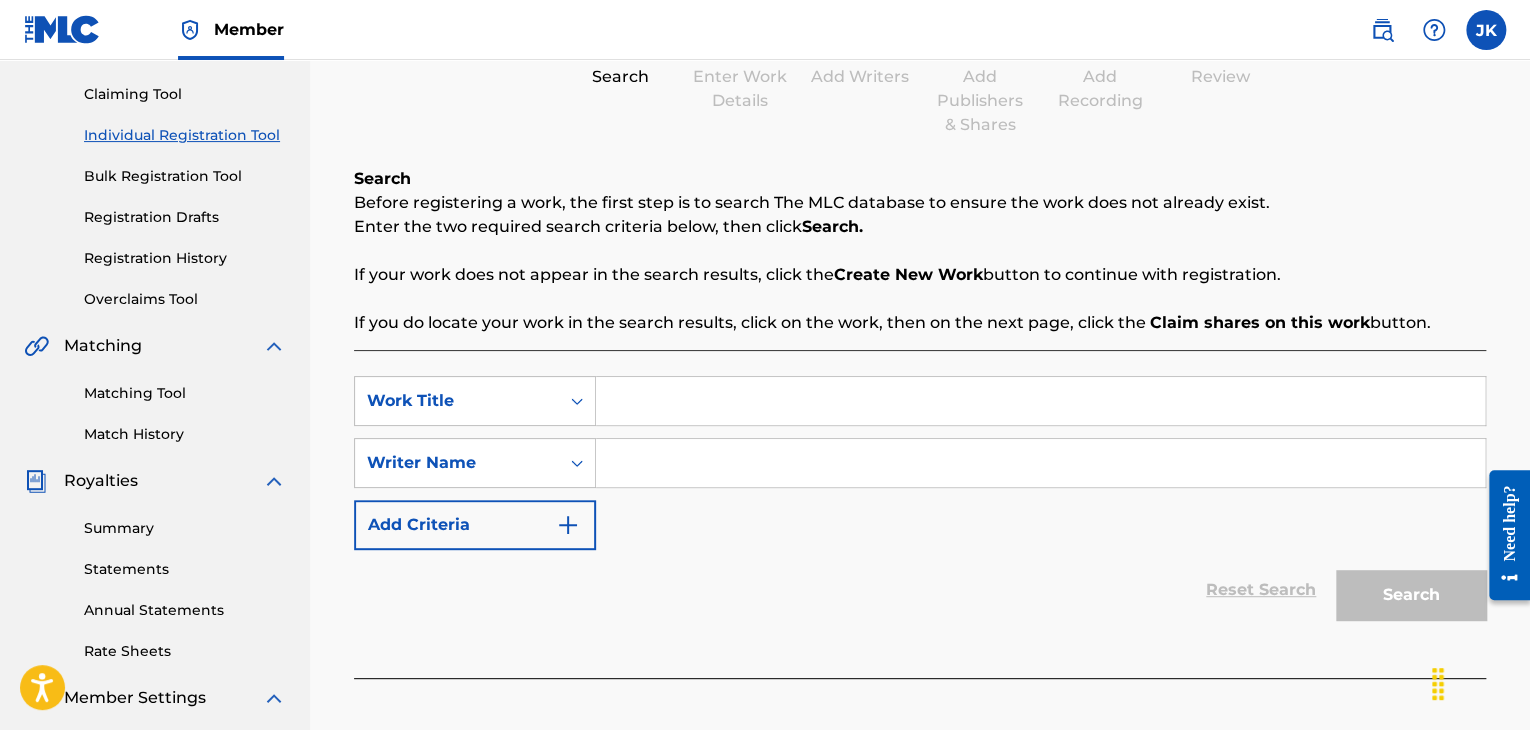 scroll, scrollTop: 0, scrollLeft: 0, axis: both 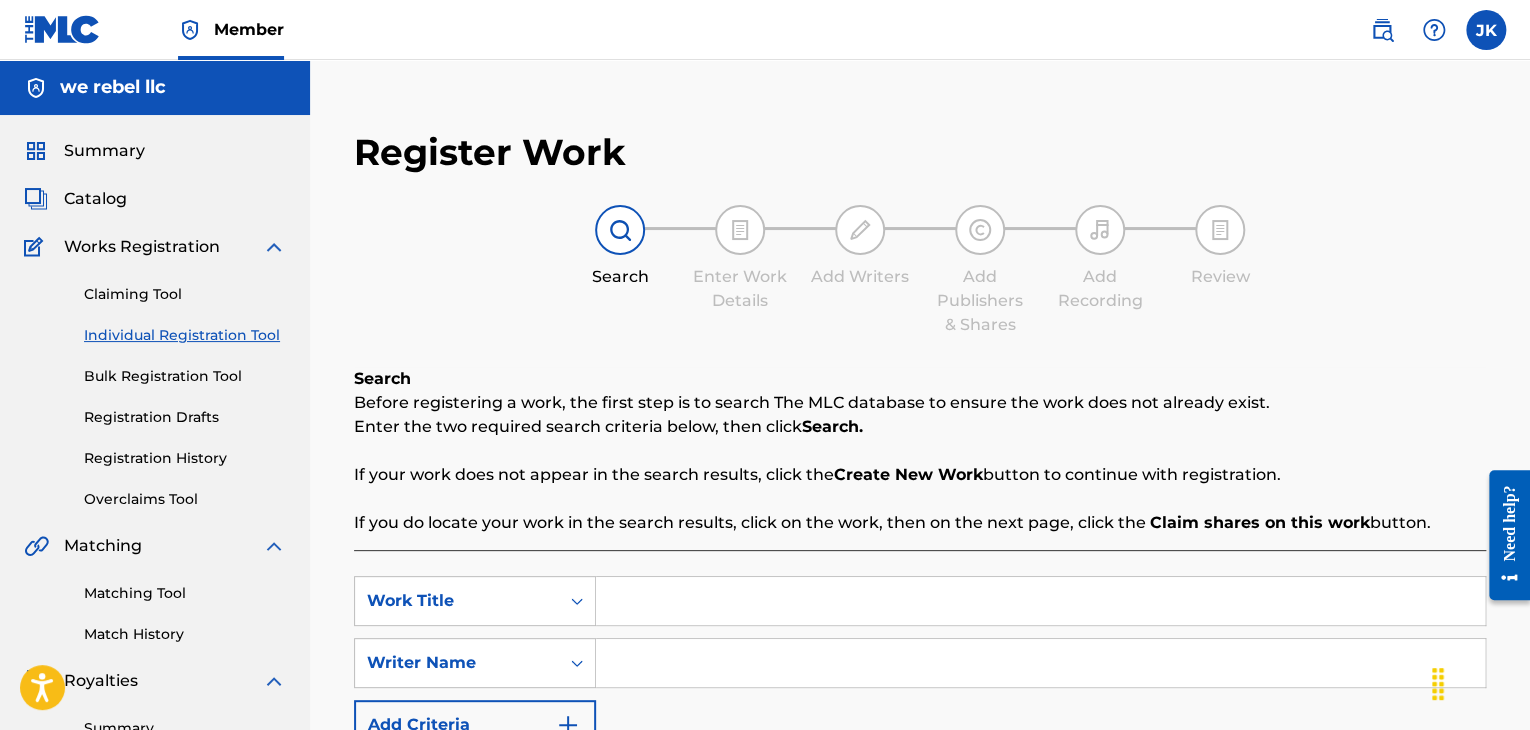 click on "Catalog" at bounding box center [95, 199] 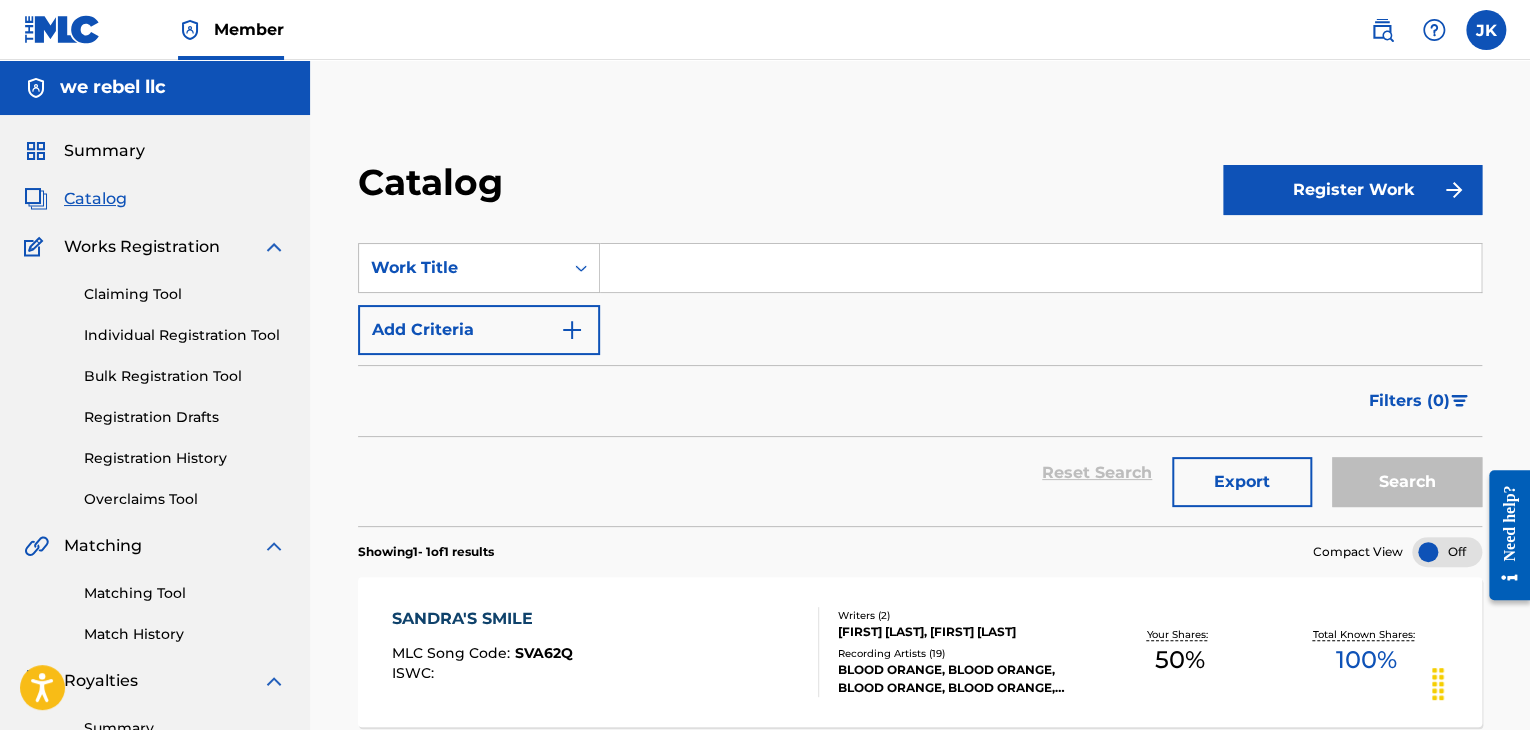 scroll, scrollTop: 100, scrollLeft: 0, axis: vertical 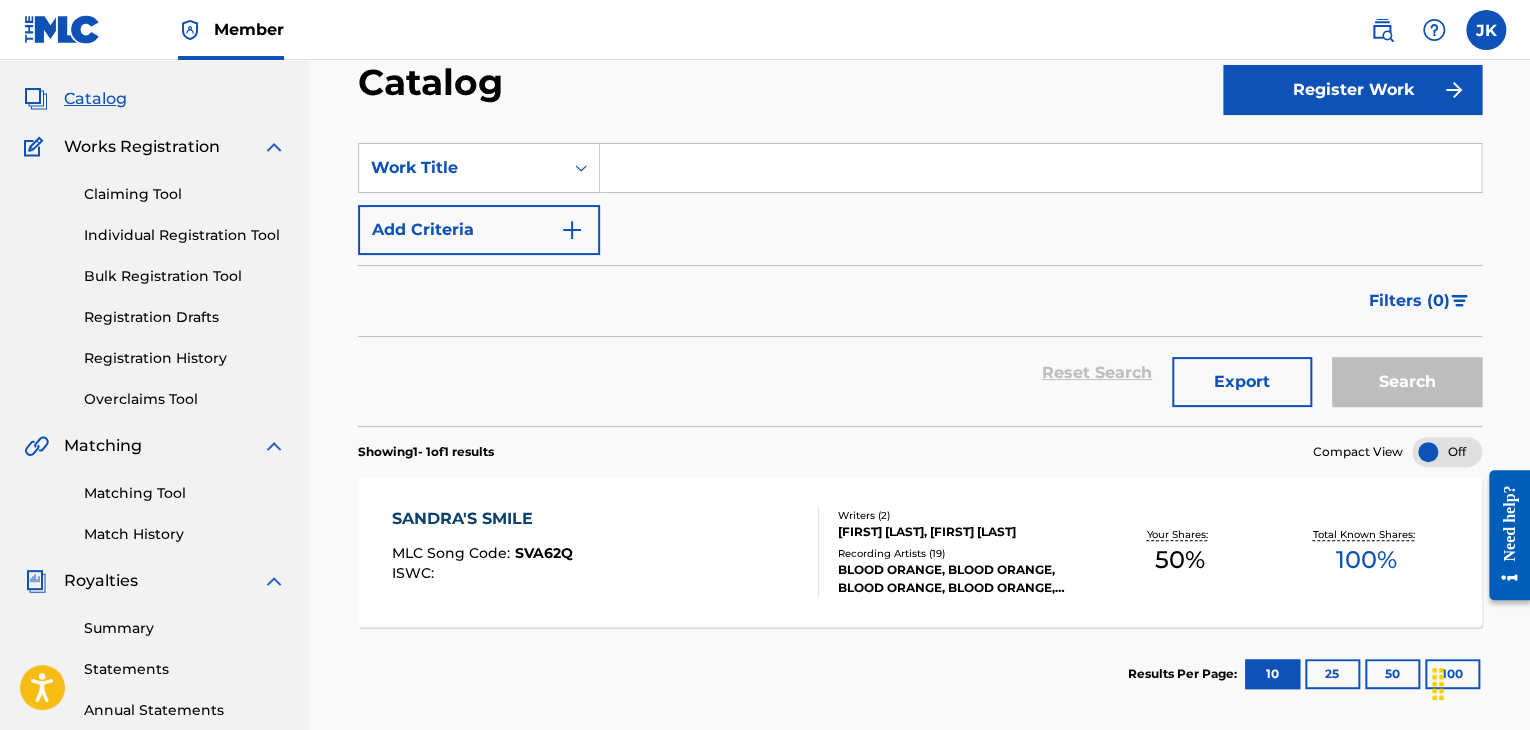 click on "[PERSON]'S SMILE MLC Song Code : SVA62Q ISWC :" at bounding box center [605, 552] 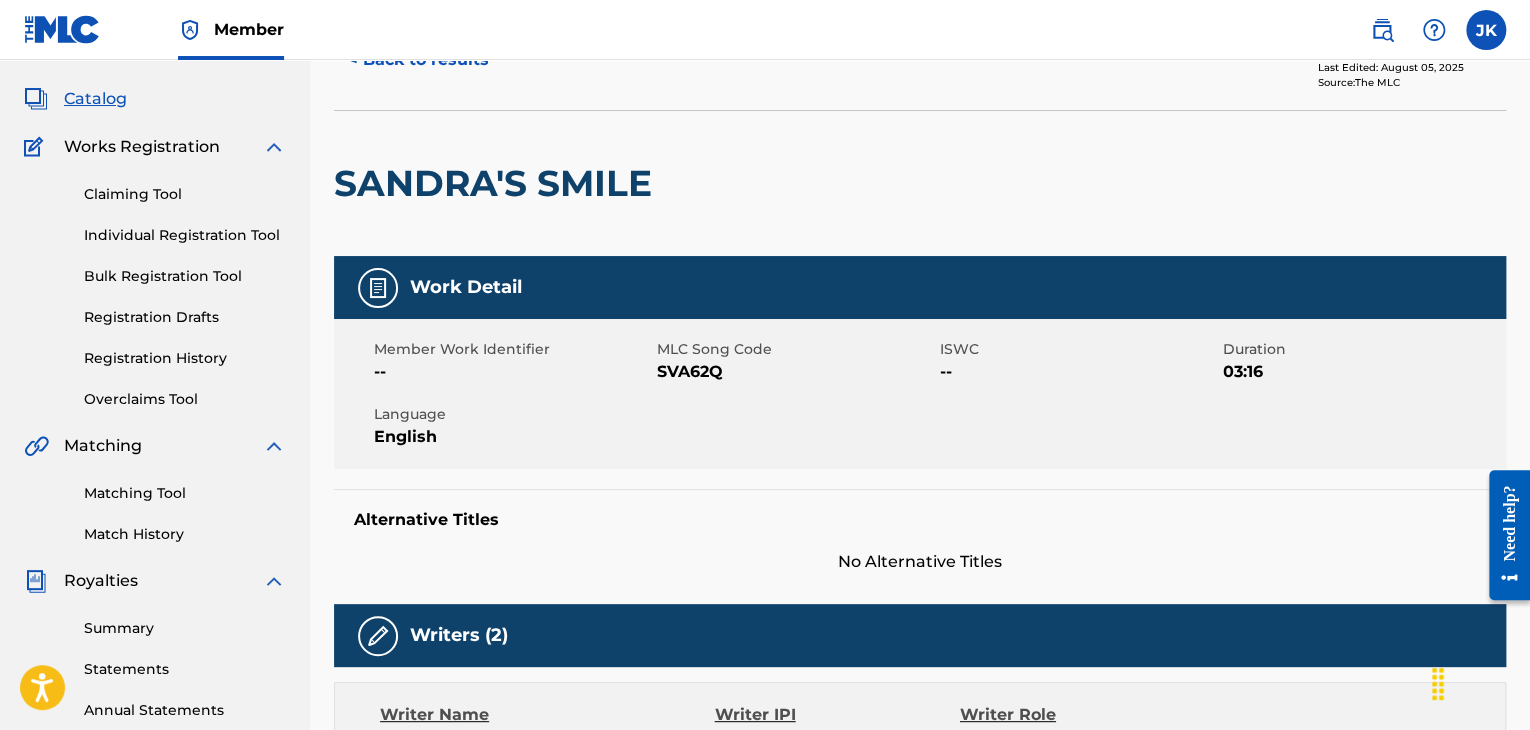 scroll, scrollTop: 0, scrollLeft: 0, axis: both 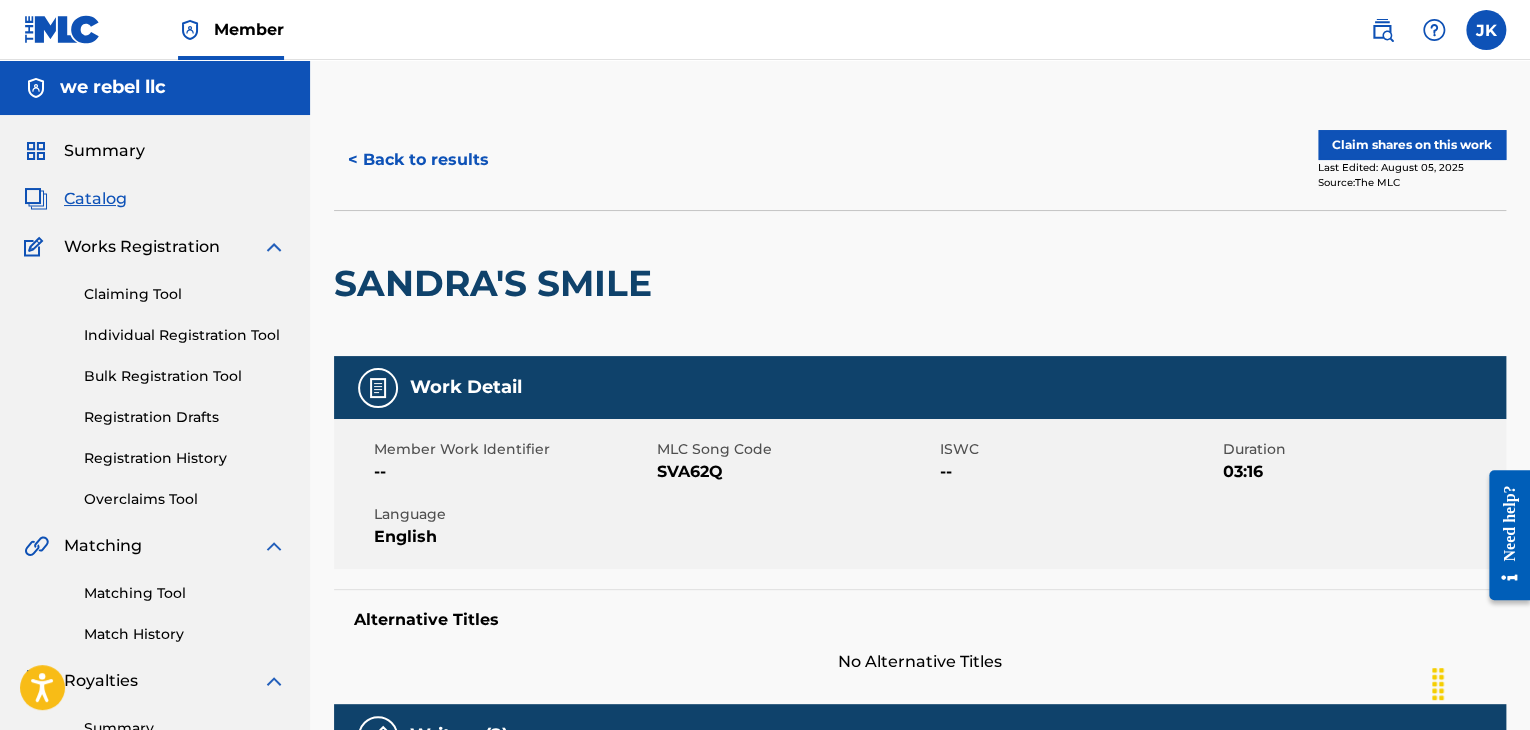 click on "Claiming Tool" at bounding box center [185, 294] 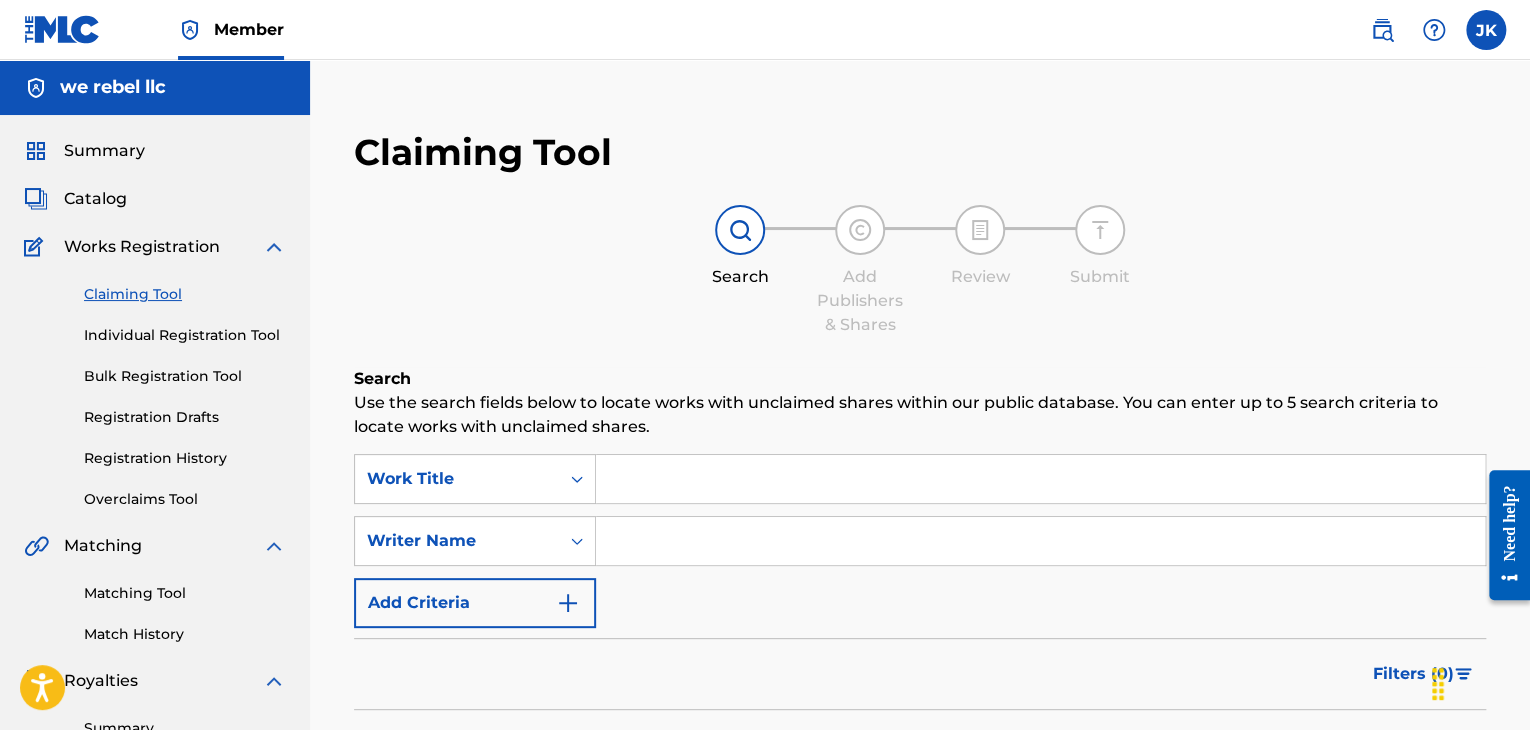 scroll, scrollTop: 100, scrollLeft: 0, axis: vertical 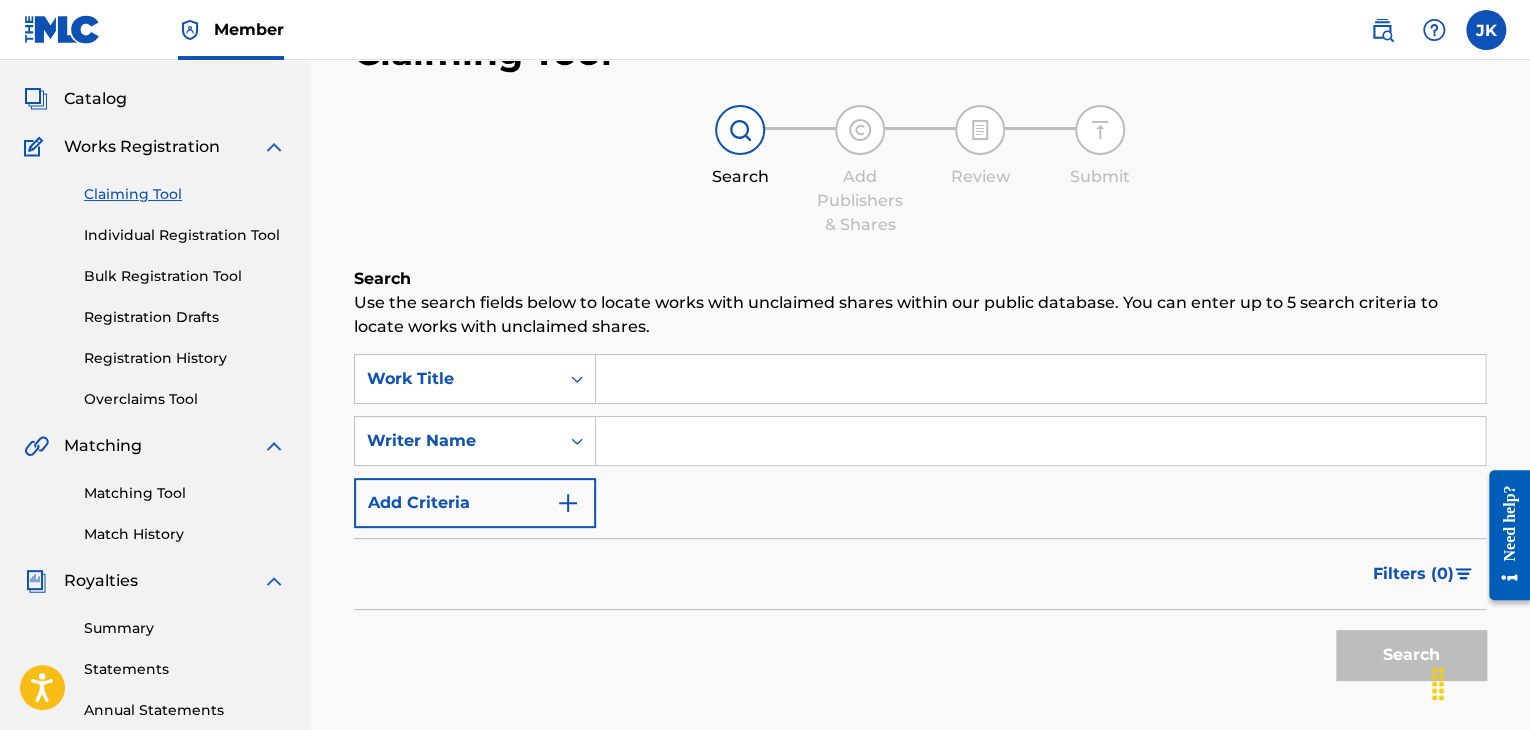 click at bounding box center [1040, 379] 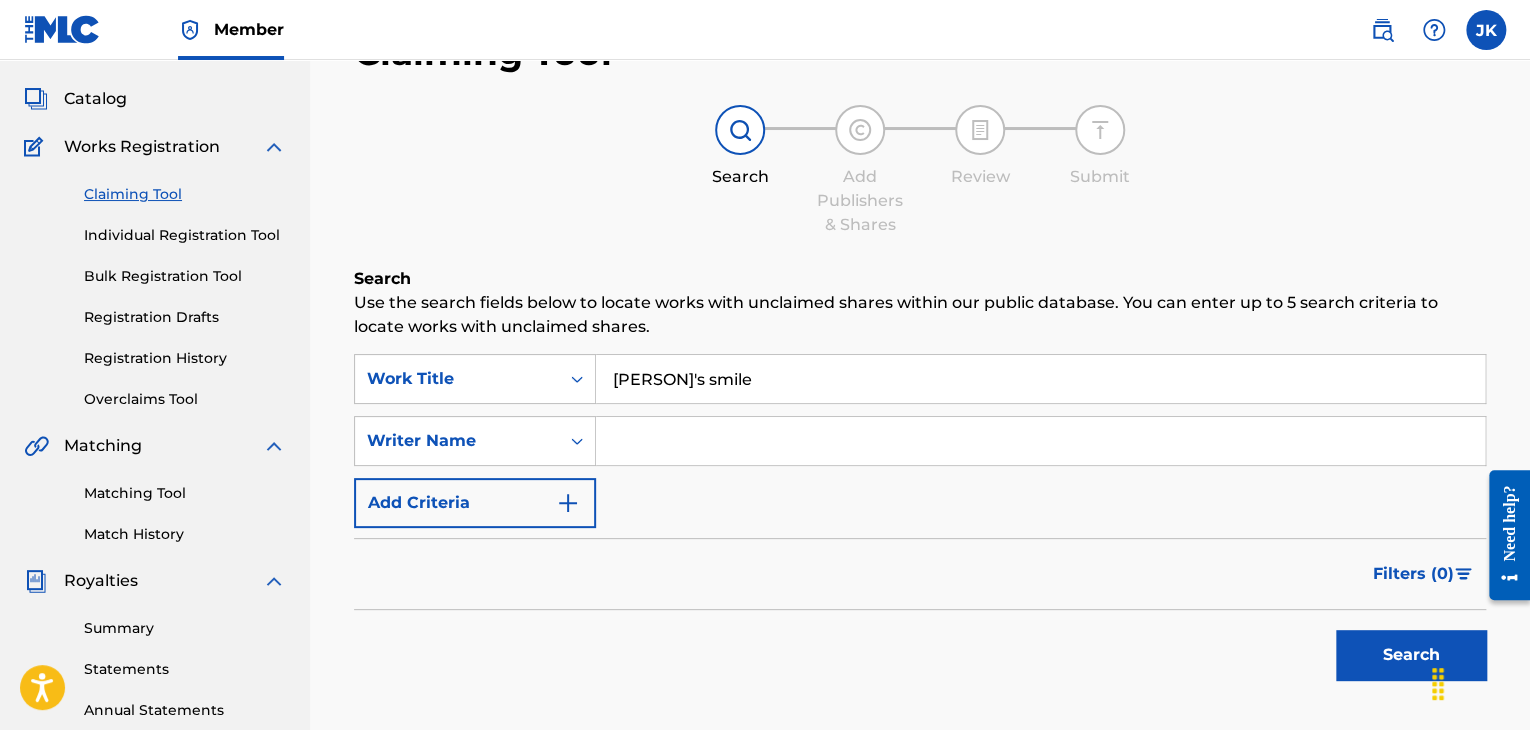 type on "[PERSON]'s smile" 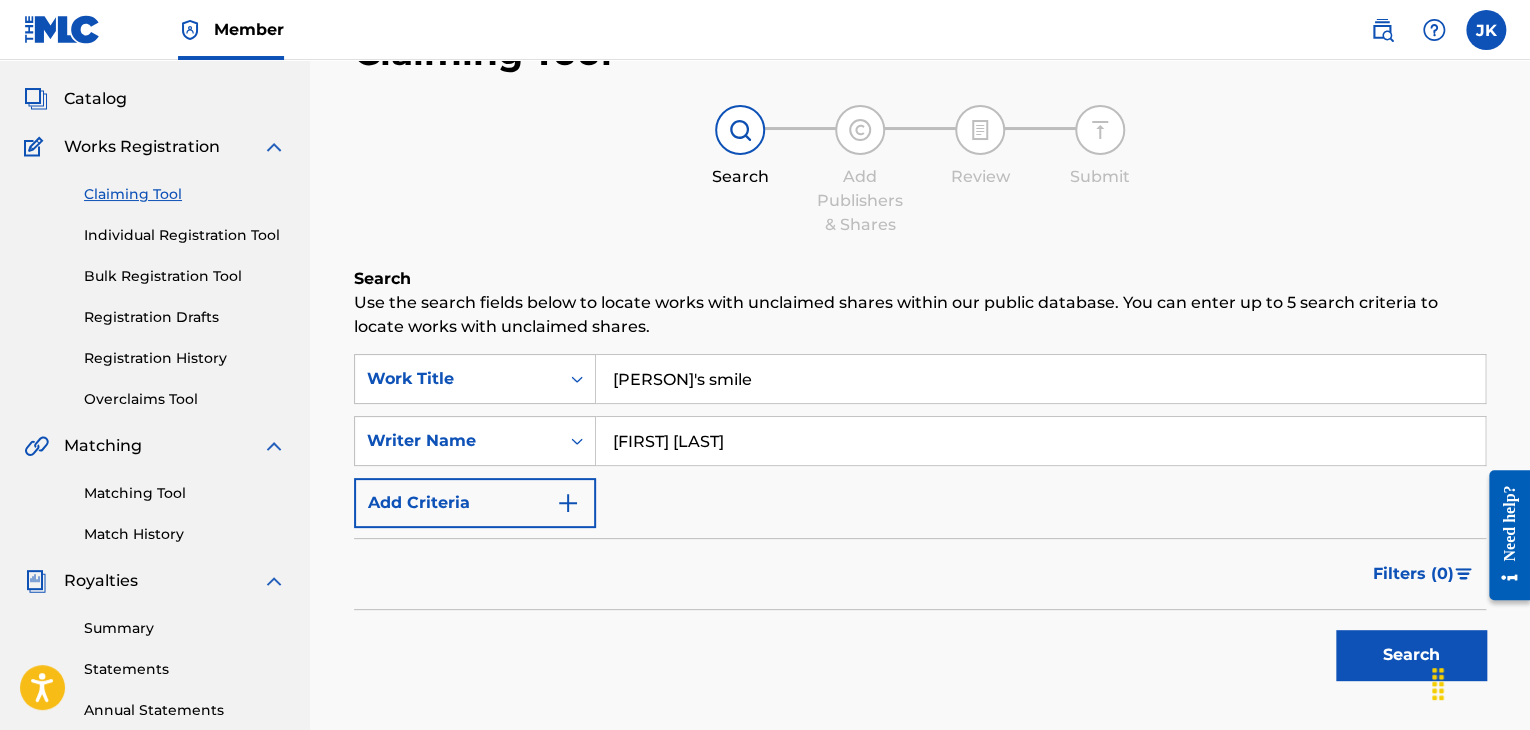 click on "Search" at bounding box center (1411, 655) 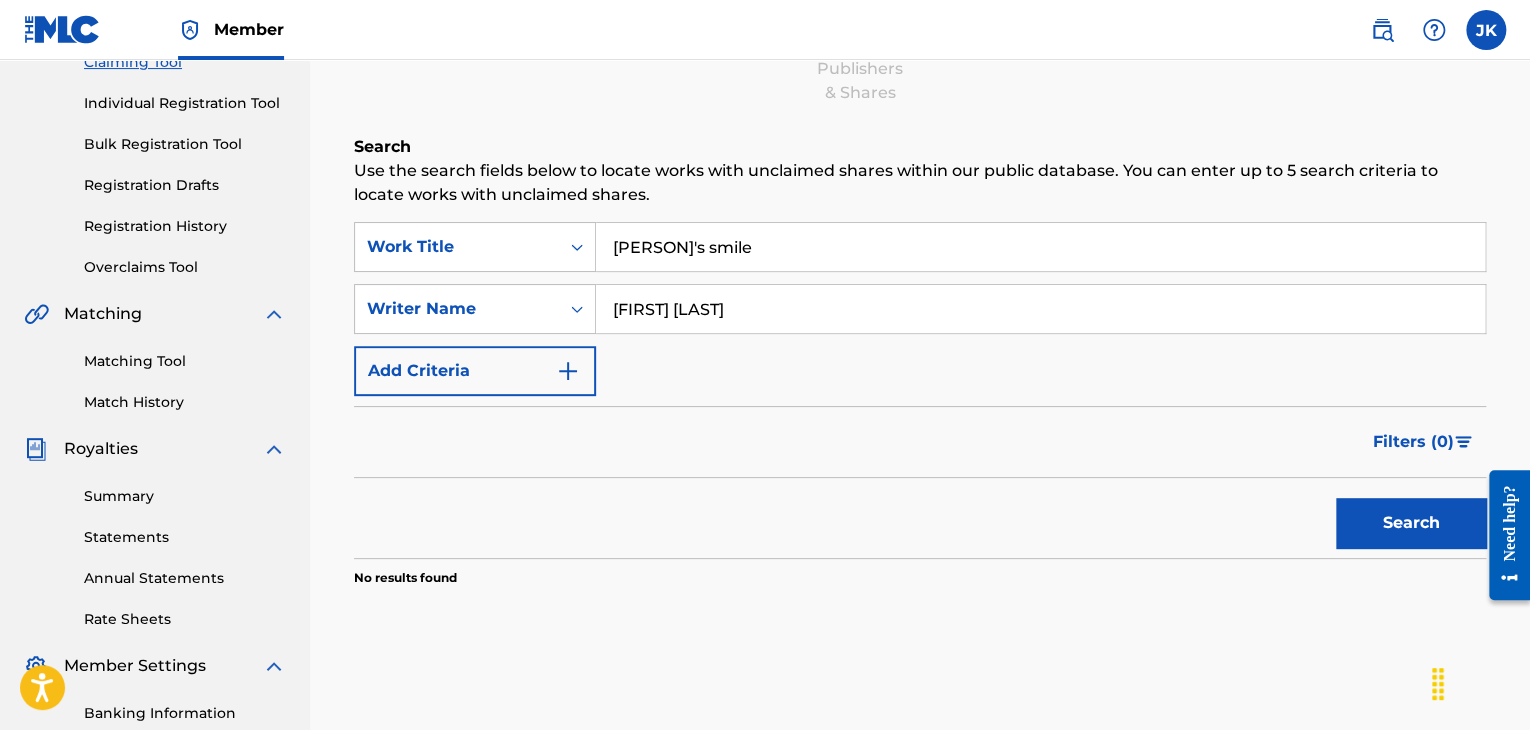 scroll, scrollTop: 200, scrollLeft: 0, axis: vertical 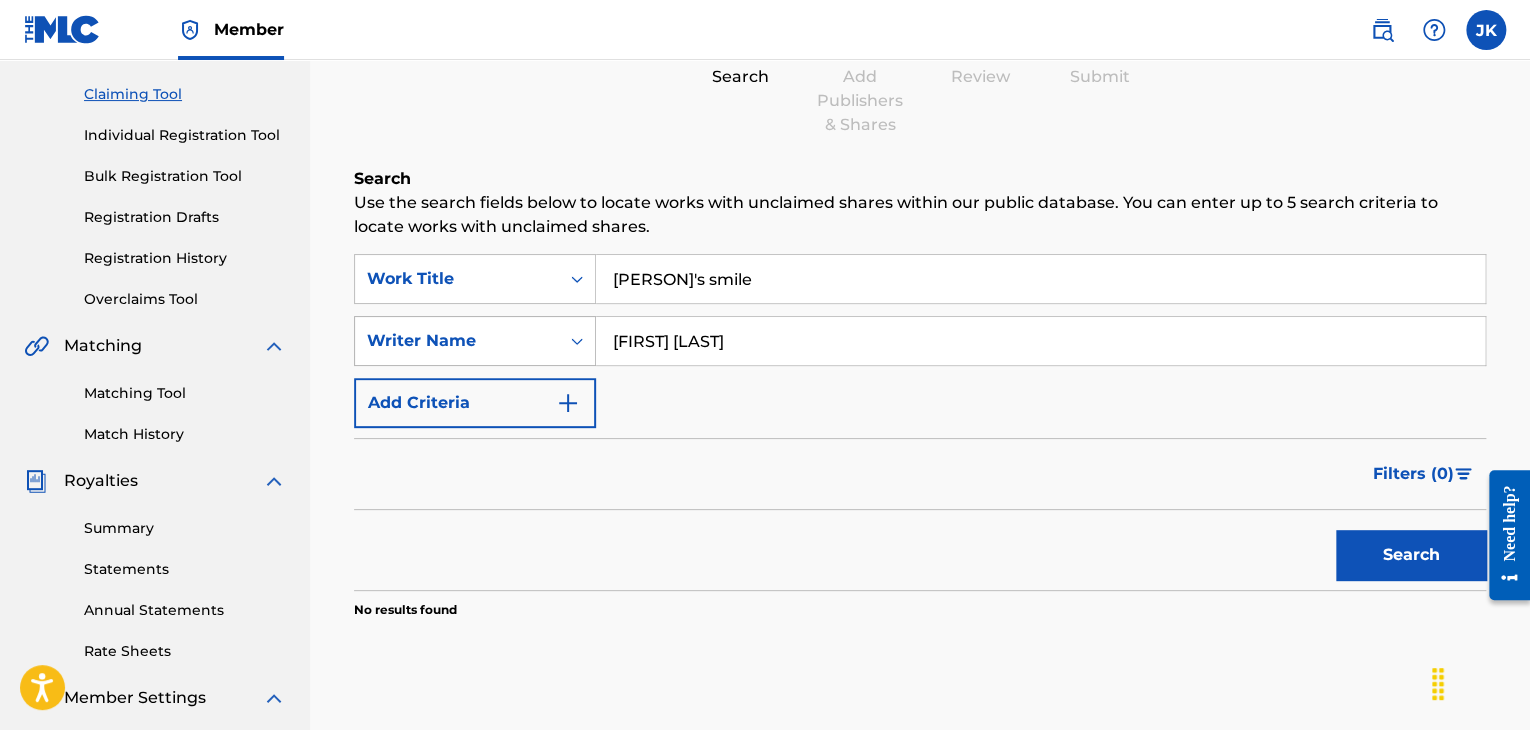 drag, startPoint x: 736, startPoint y: 340, endPoint x: 588, endPoint y: 350, distance: 148.33745 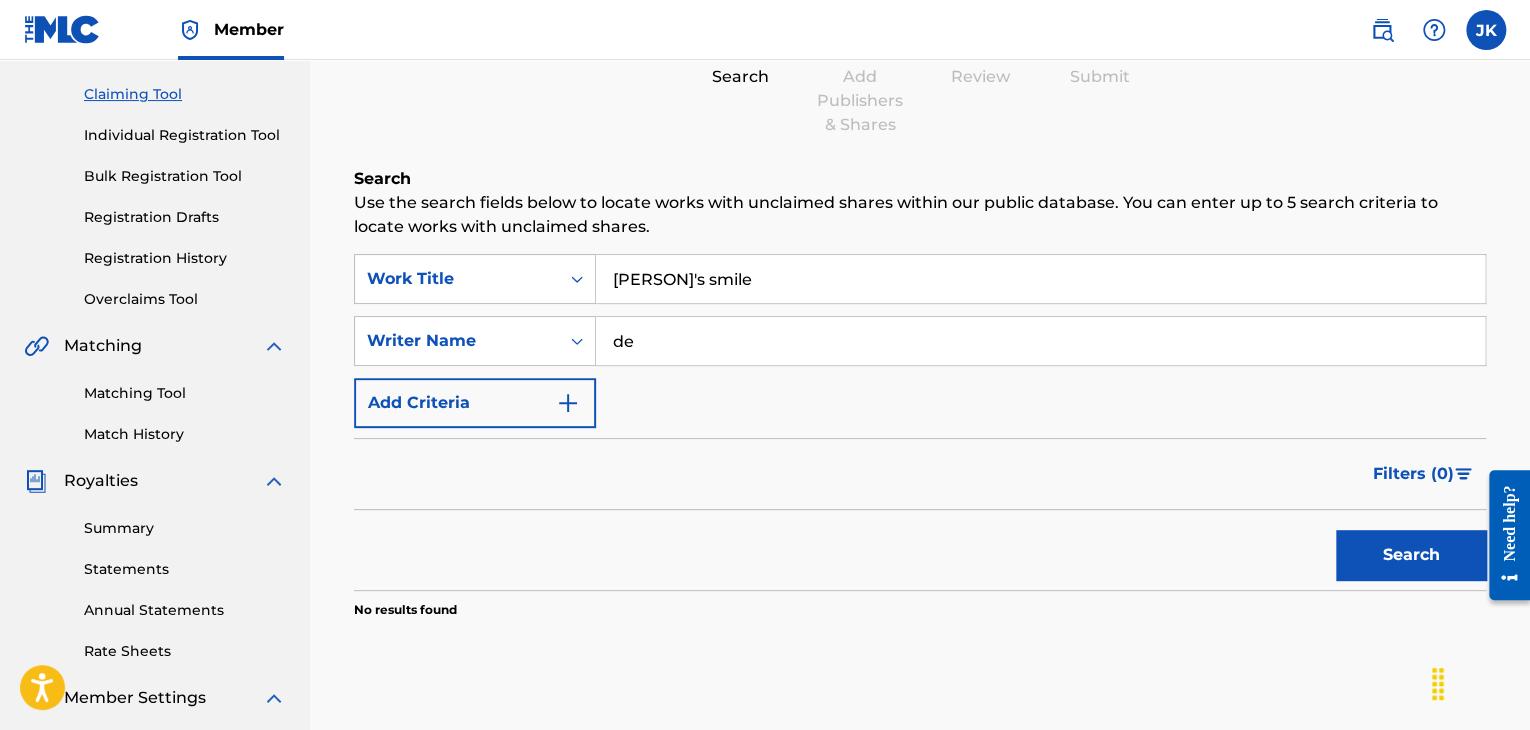 type on "[FIRST] [LAST]" 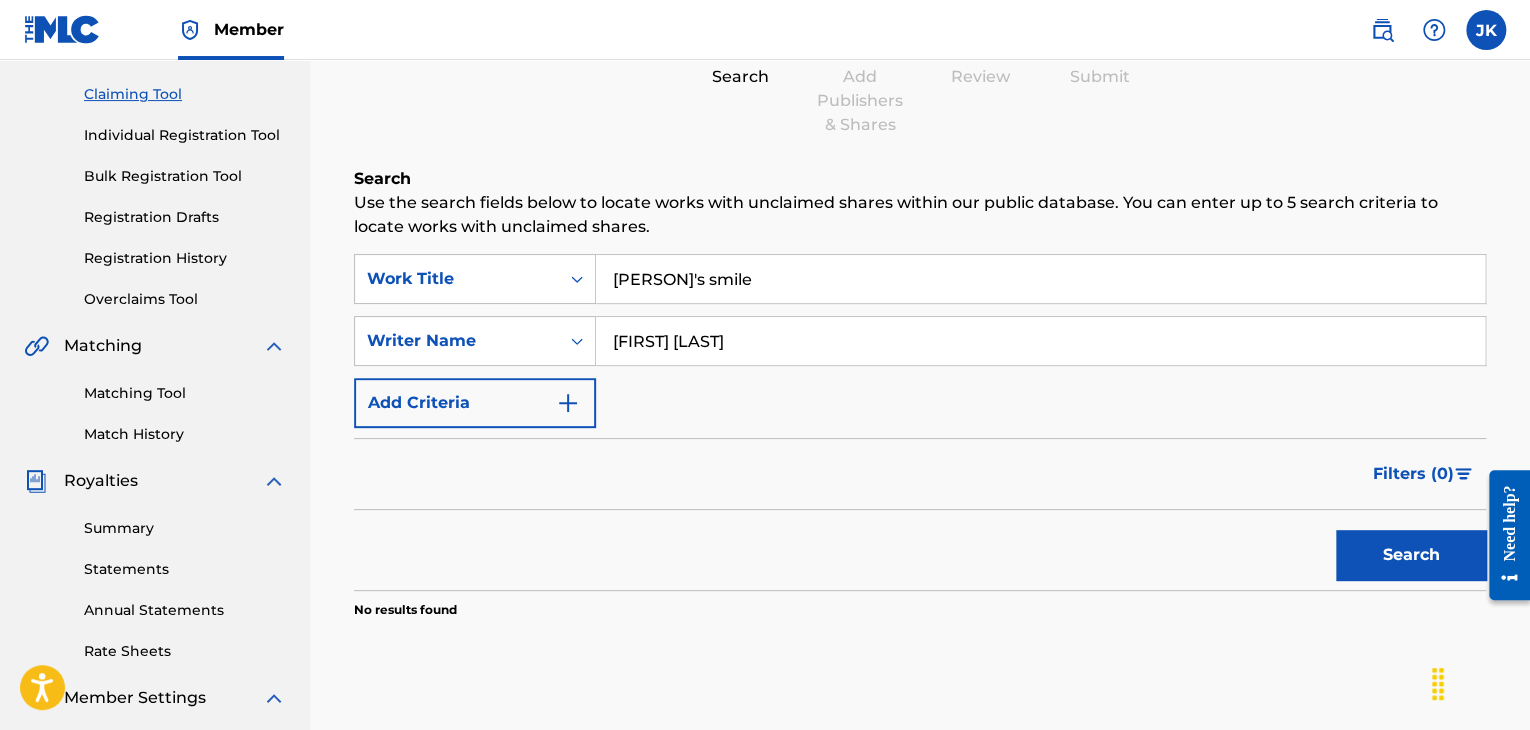 click on "Search" at bounding box center [1411, 555] 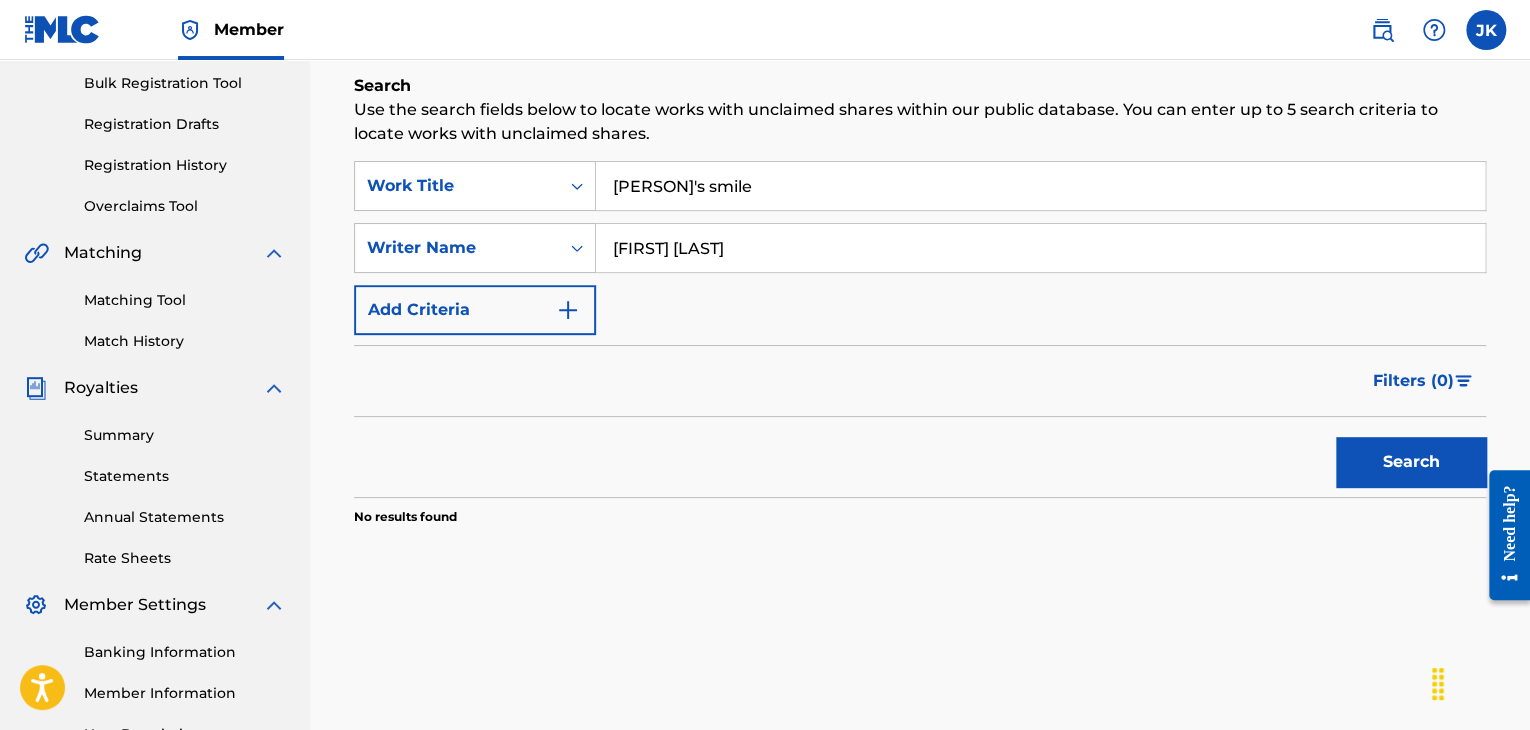 scroll, scrollTop: 300, scrollLeft: 0, axis: vertical 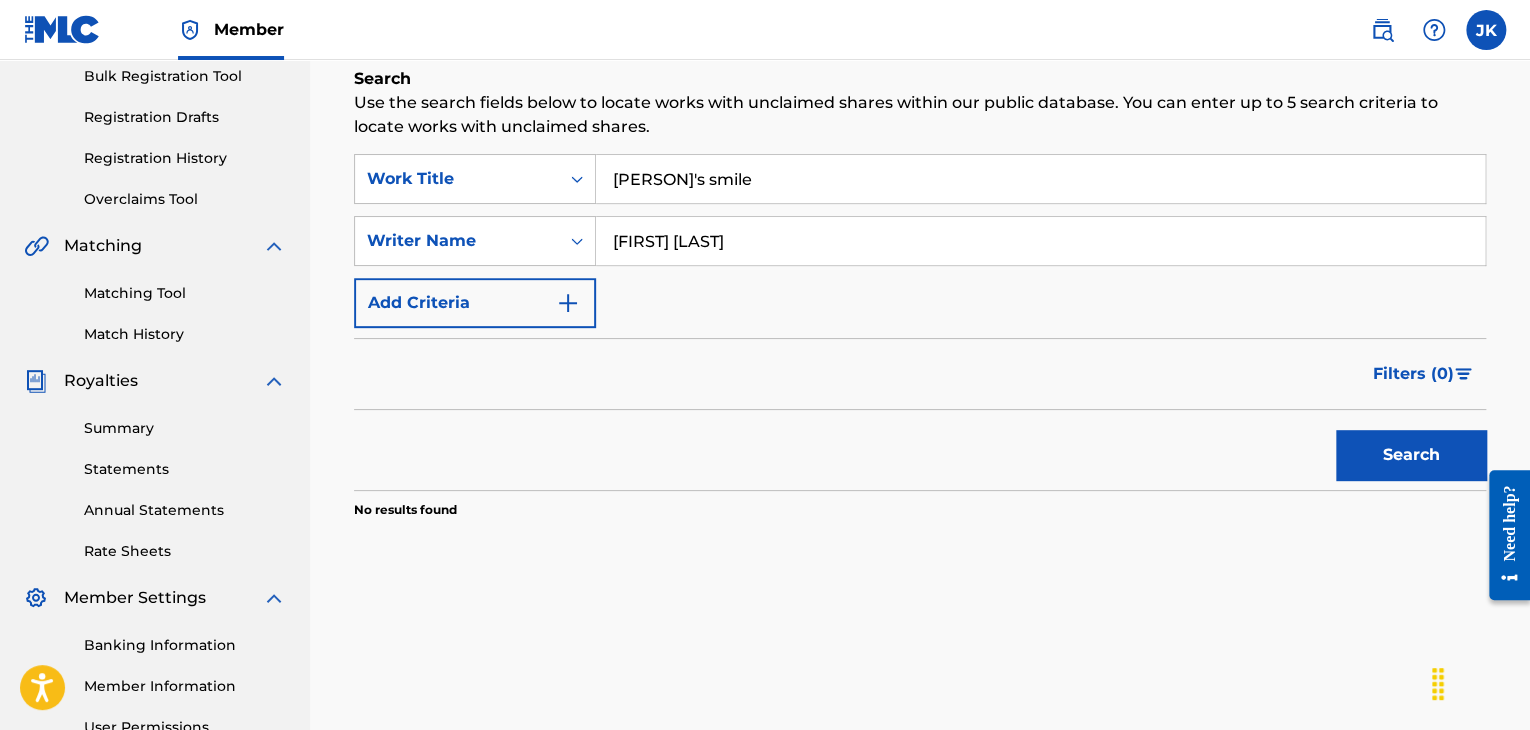 click on "Search" at bounding box center [1411, 455] 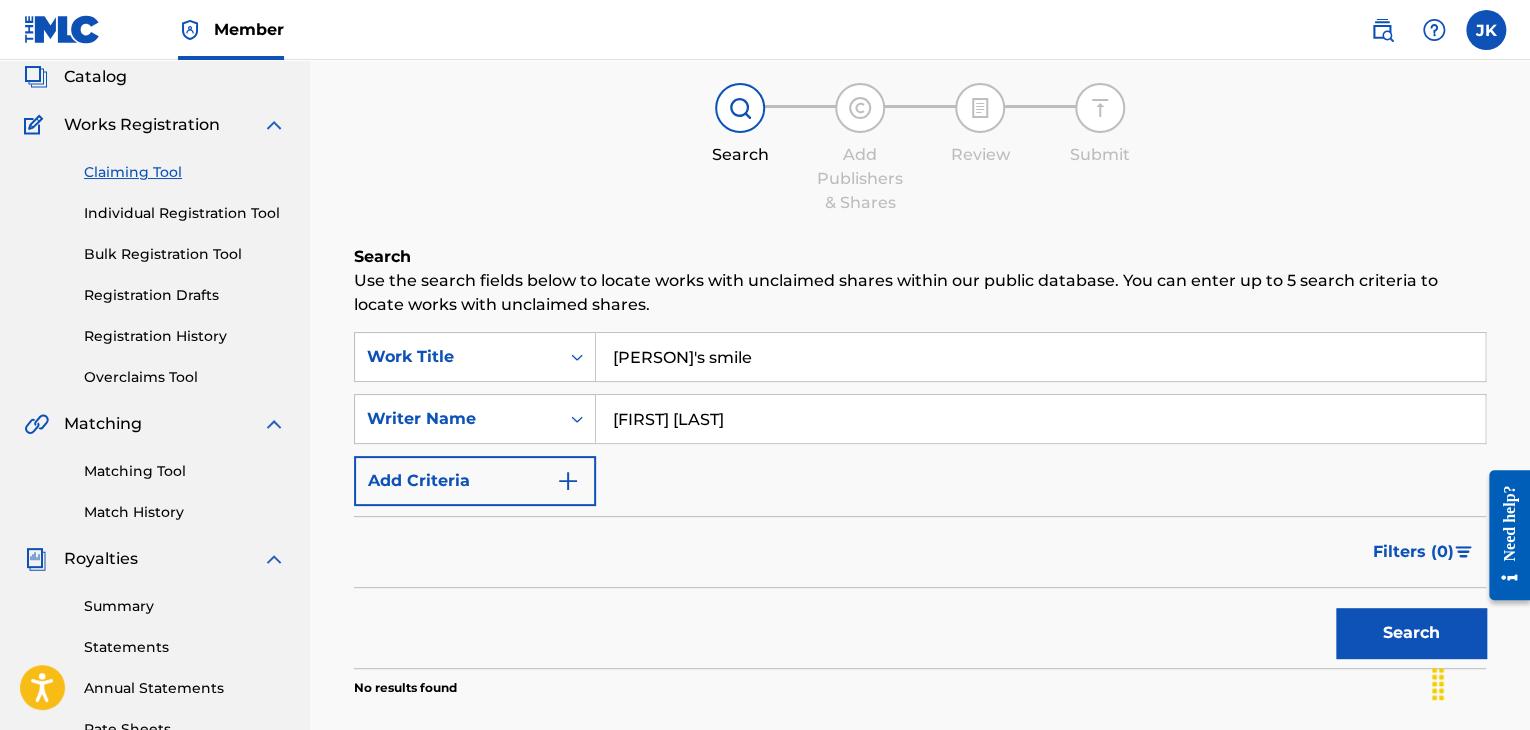 scroll, scrollTop: 100, scrollLeft: 0, axis: vertical 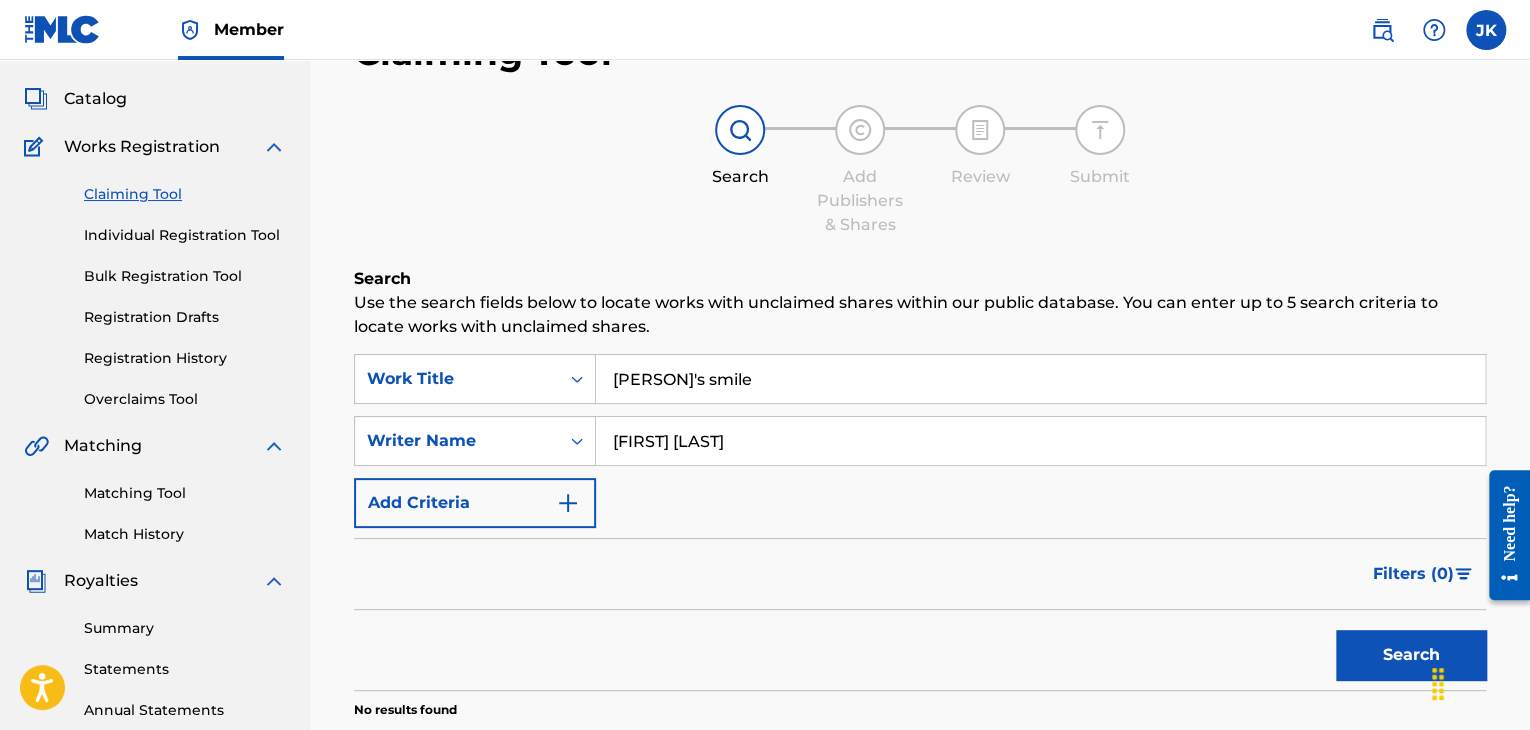 drag, startPoint x: 623, startPoint y: 381, endPoint x: 638, endPoint y: 381, distance: 15 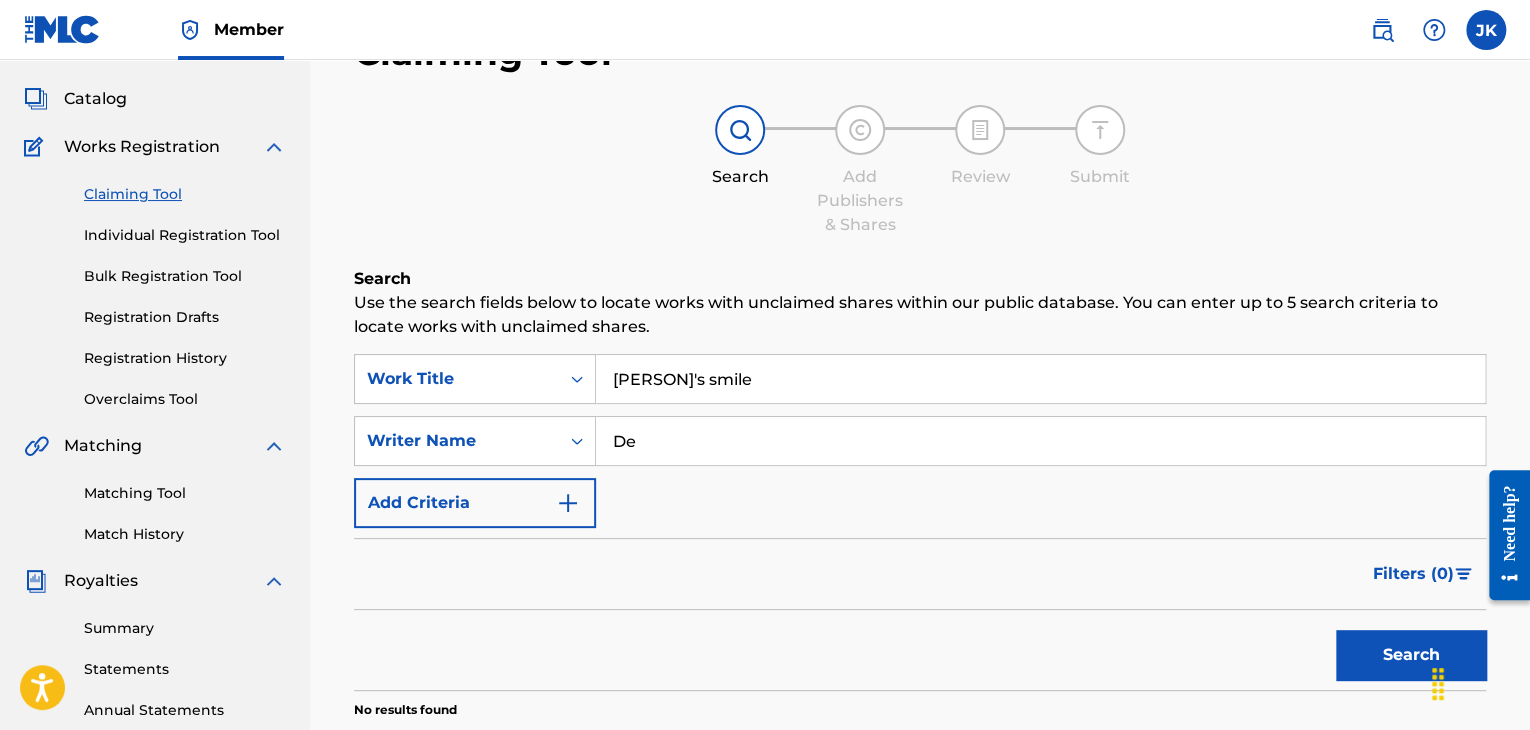 type on "D" 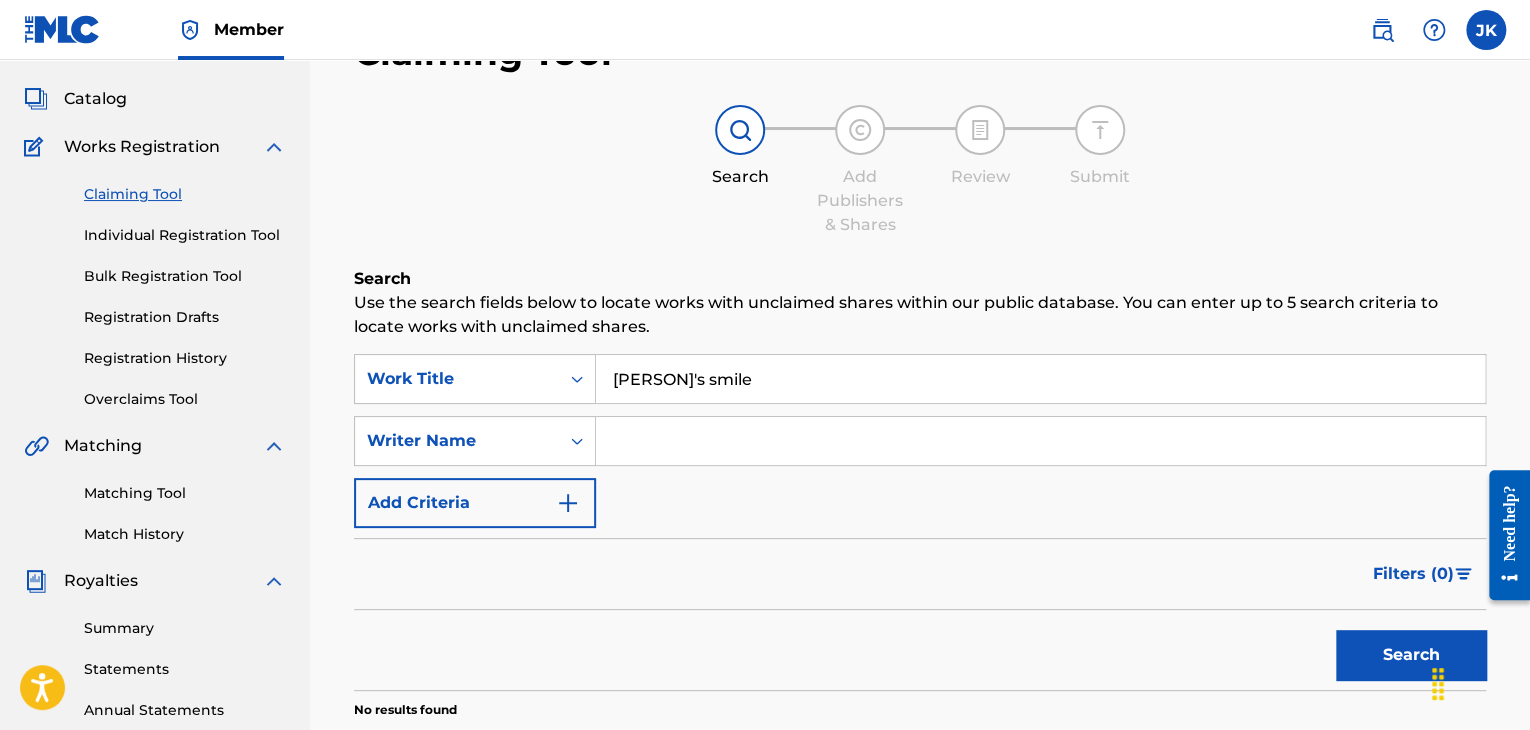 click on "Search" at bounding box center [1411, 655] 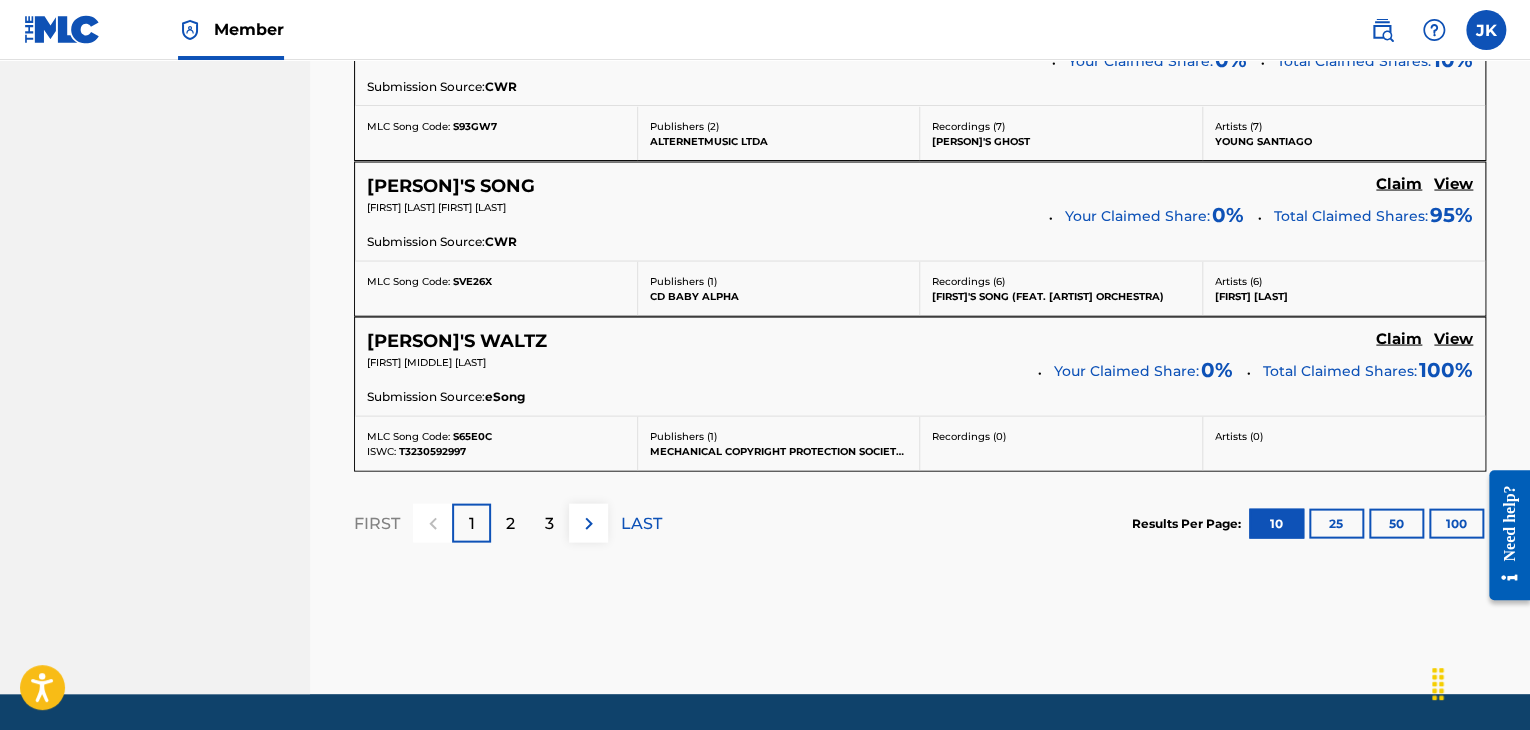 scroll, scrollTop: 1900, scrollLeft: 0, axis: vertical 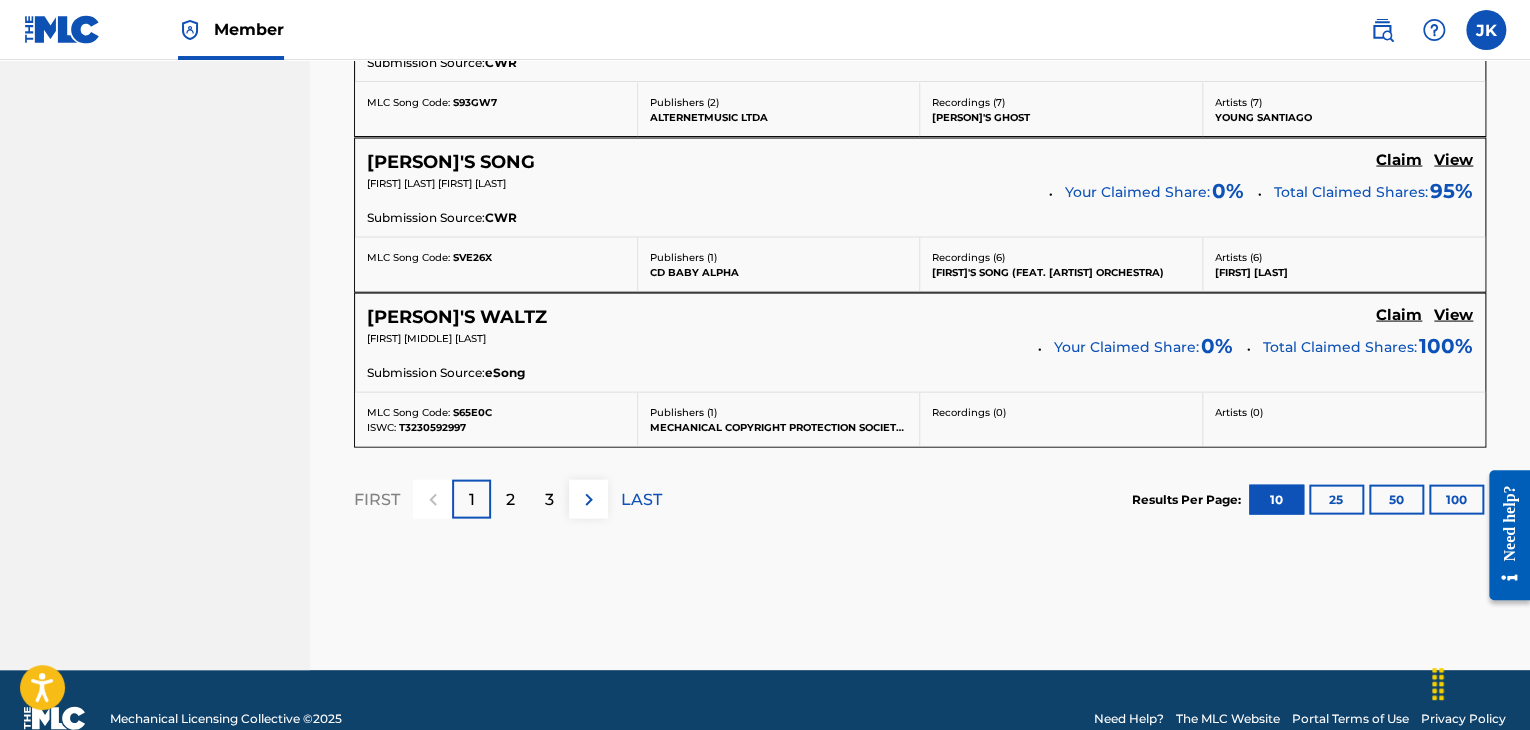 click on "2" at bounding box center [510, 499] 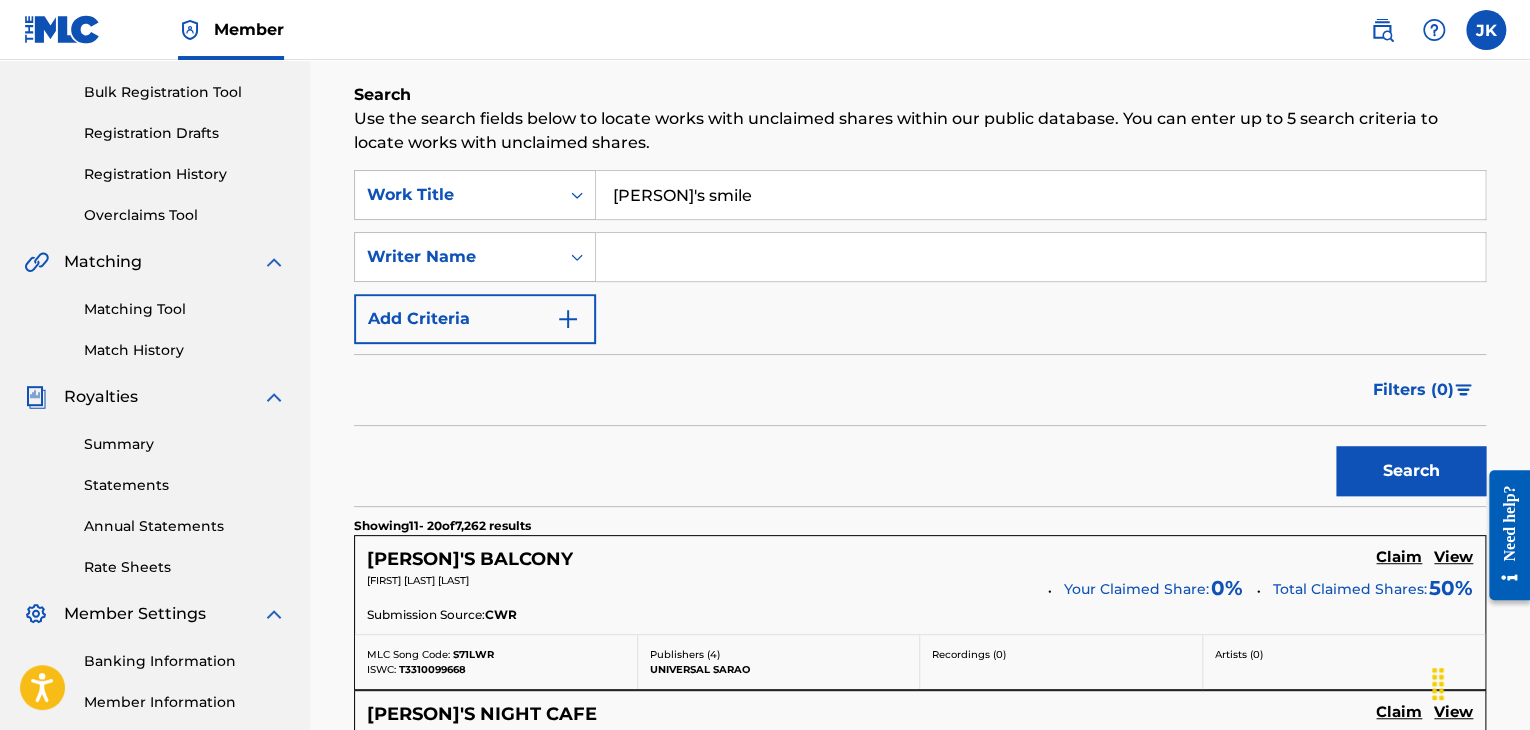 scroll, scrollTop: 267, scrollLeft: 0, axis: vertical 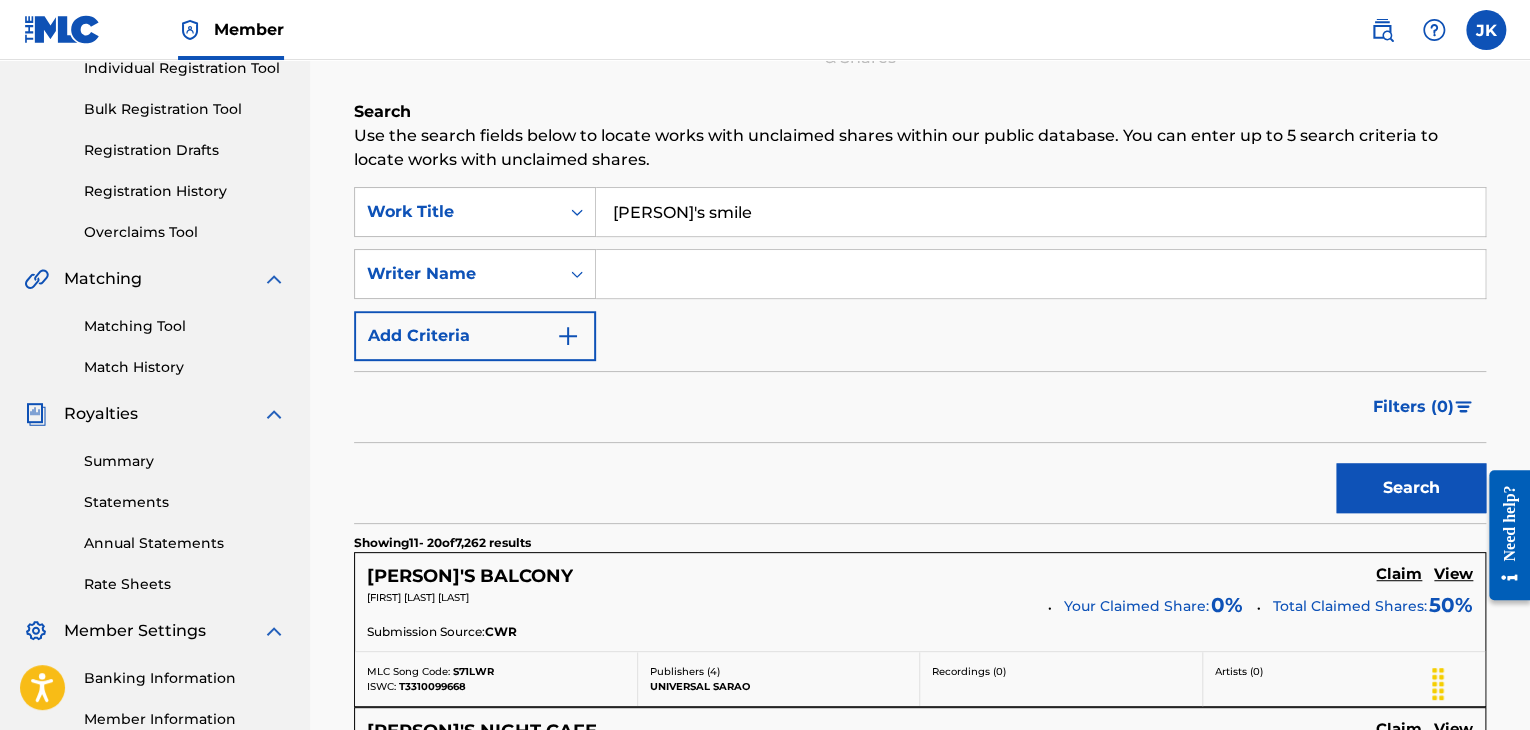 click at bounding box center [1040, 274] 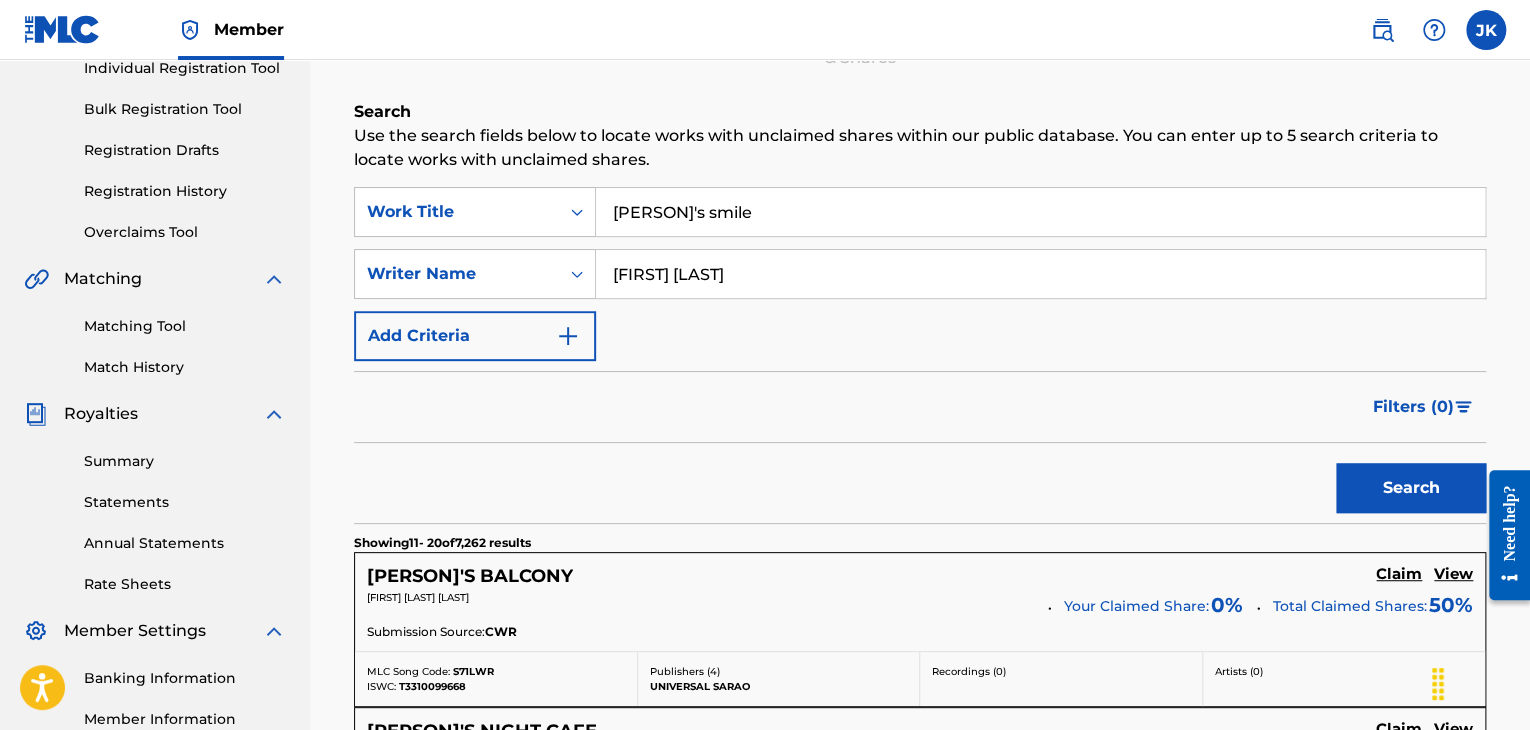 click on "Search" at bounding box center (1411, 488) 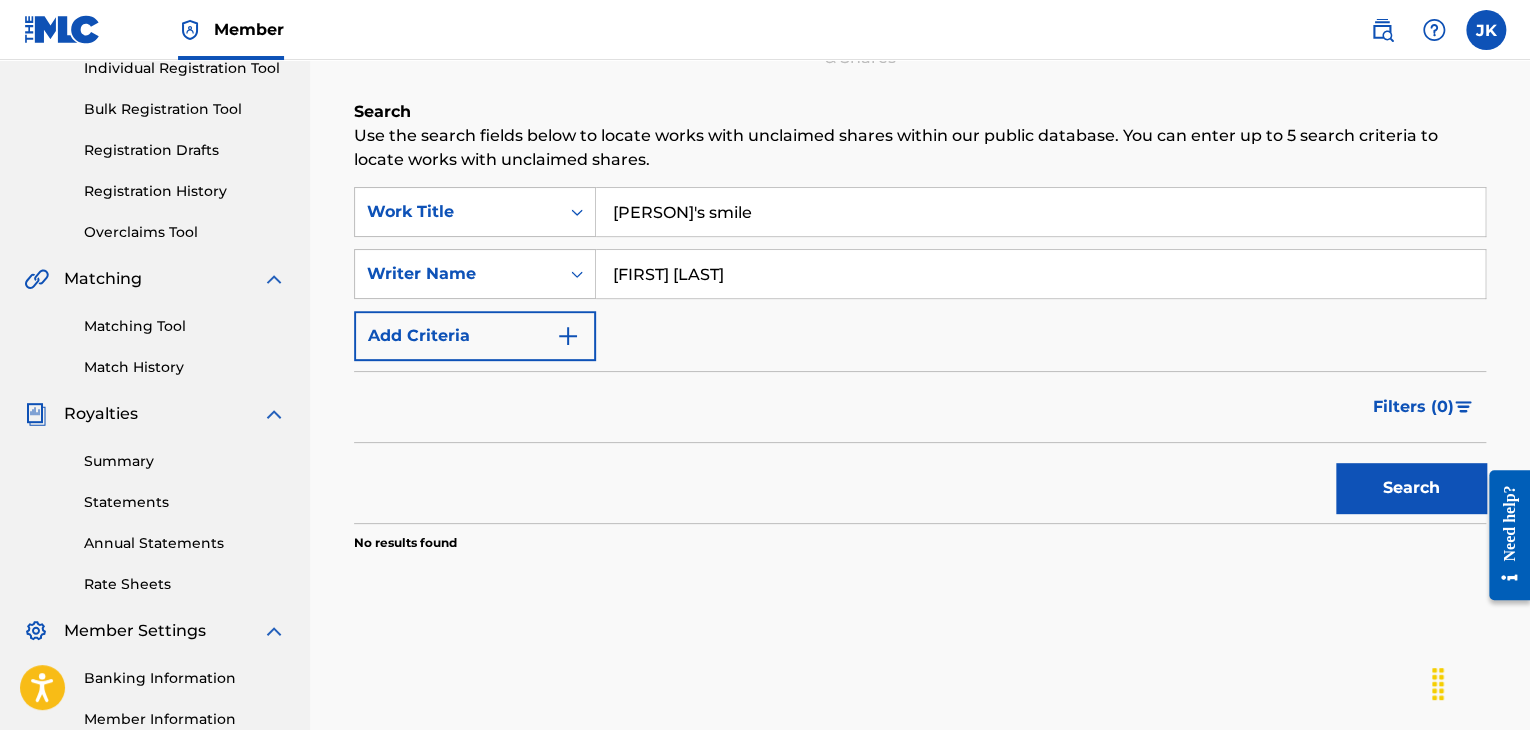 click on "Search" at bounding box center (1411, 488) 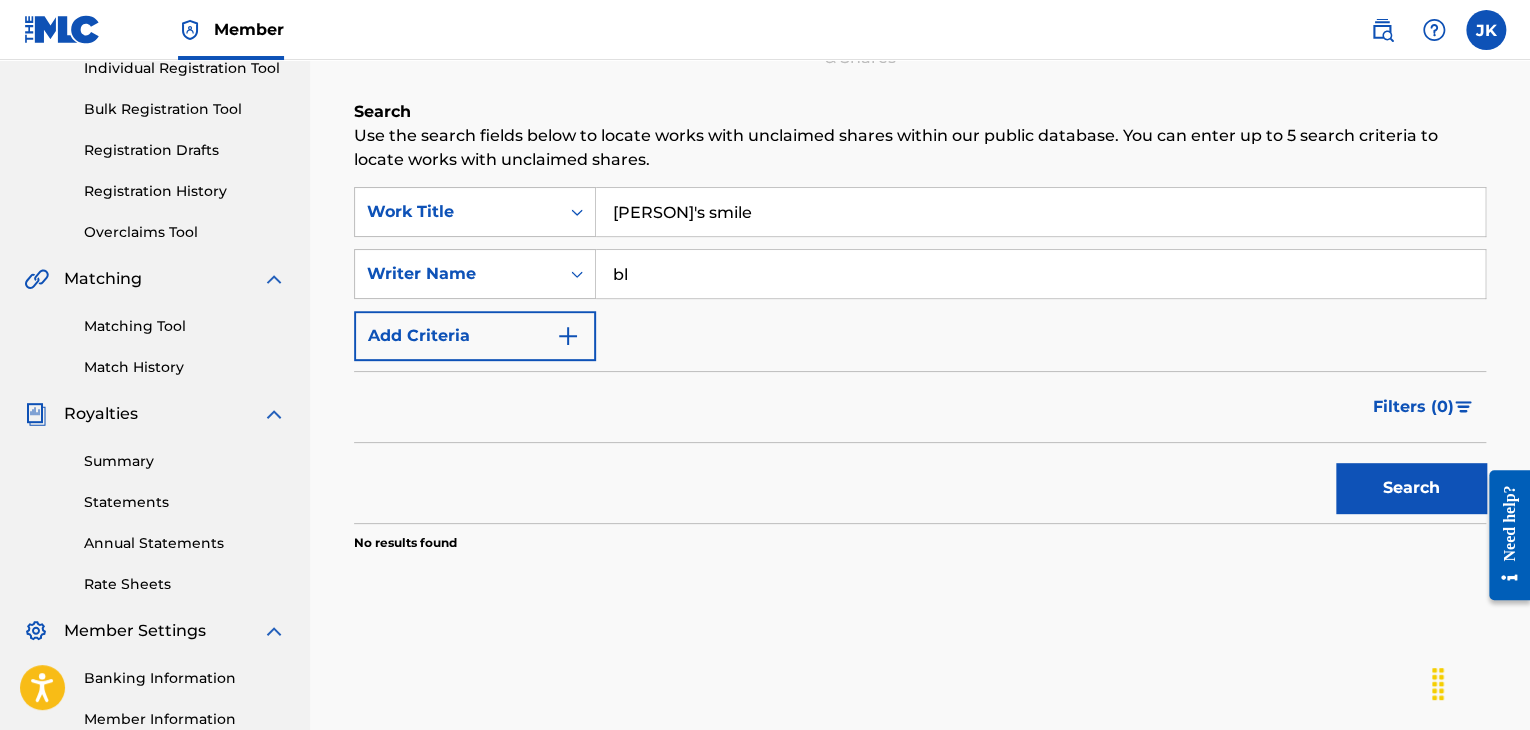 type on "Blood Orange" 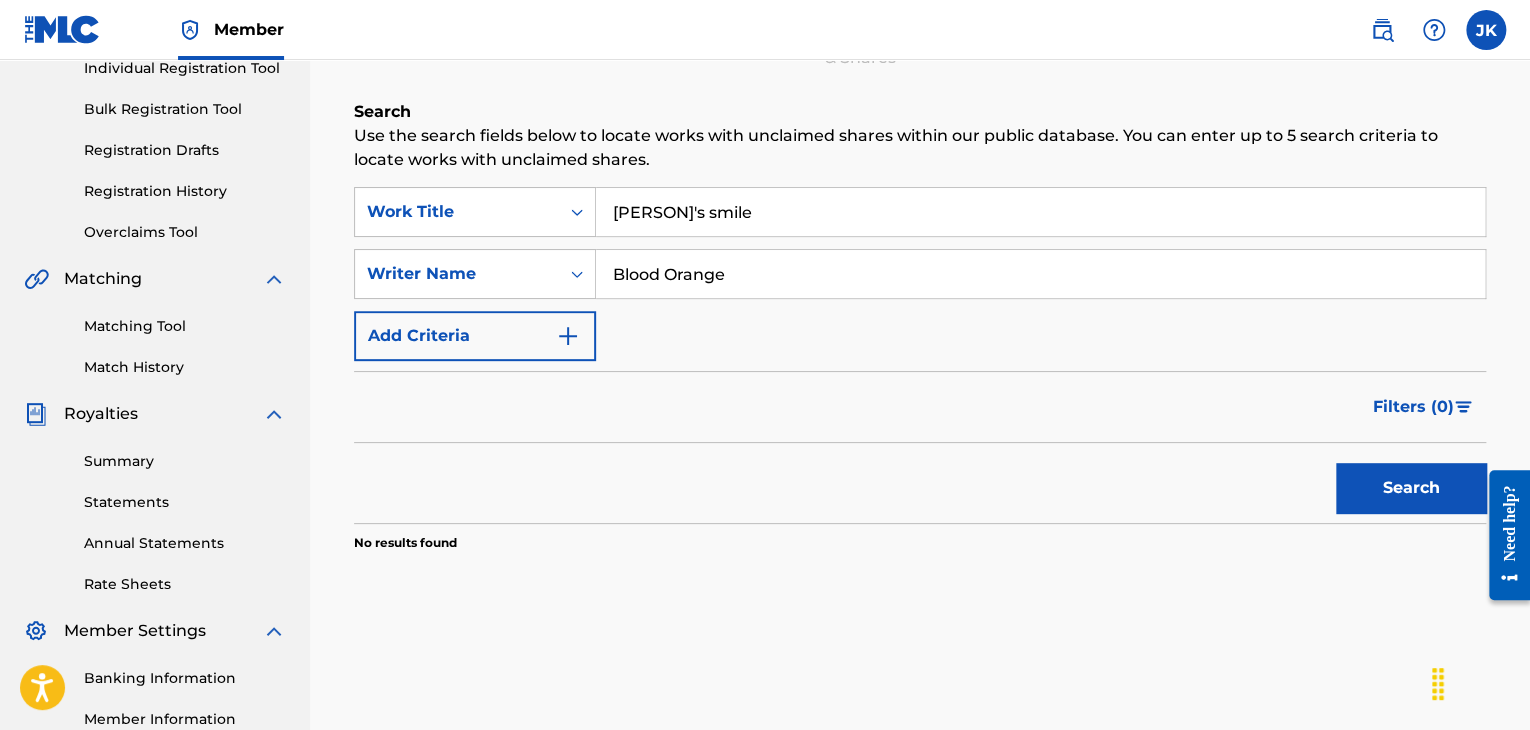 click on "Search" at bounding box center (1411, 488) 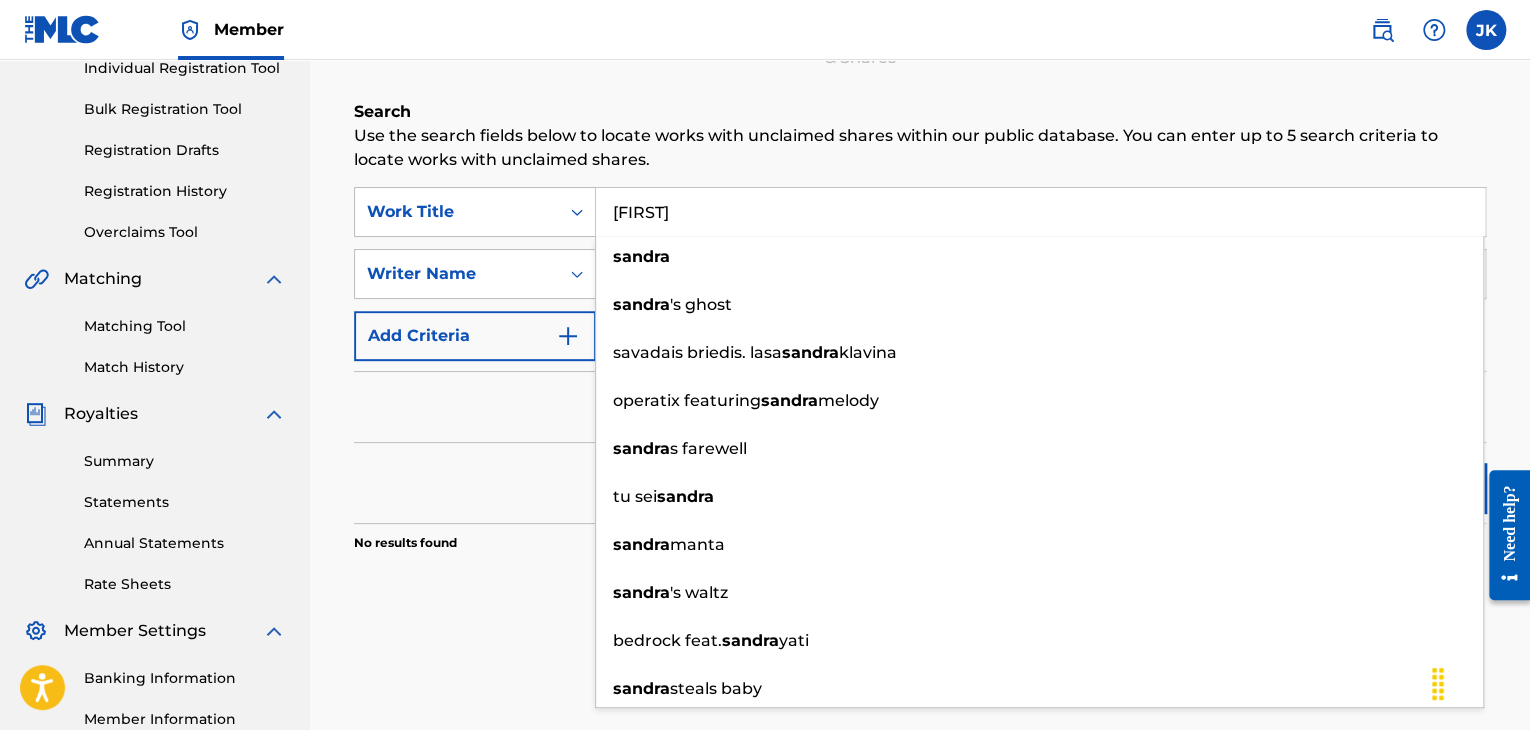 type on "[FIRST]" 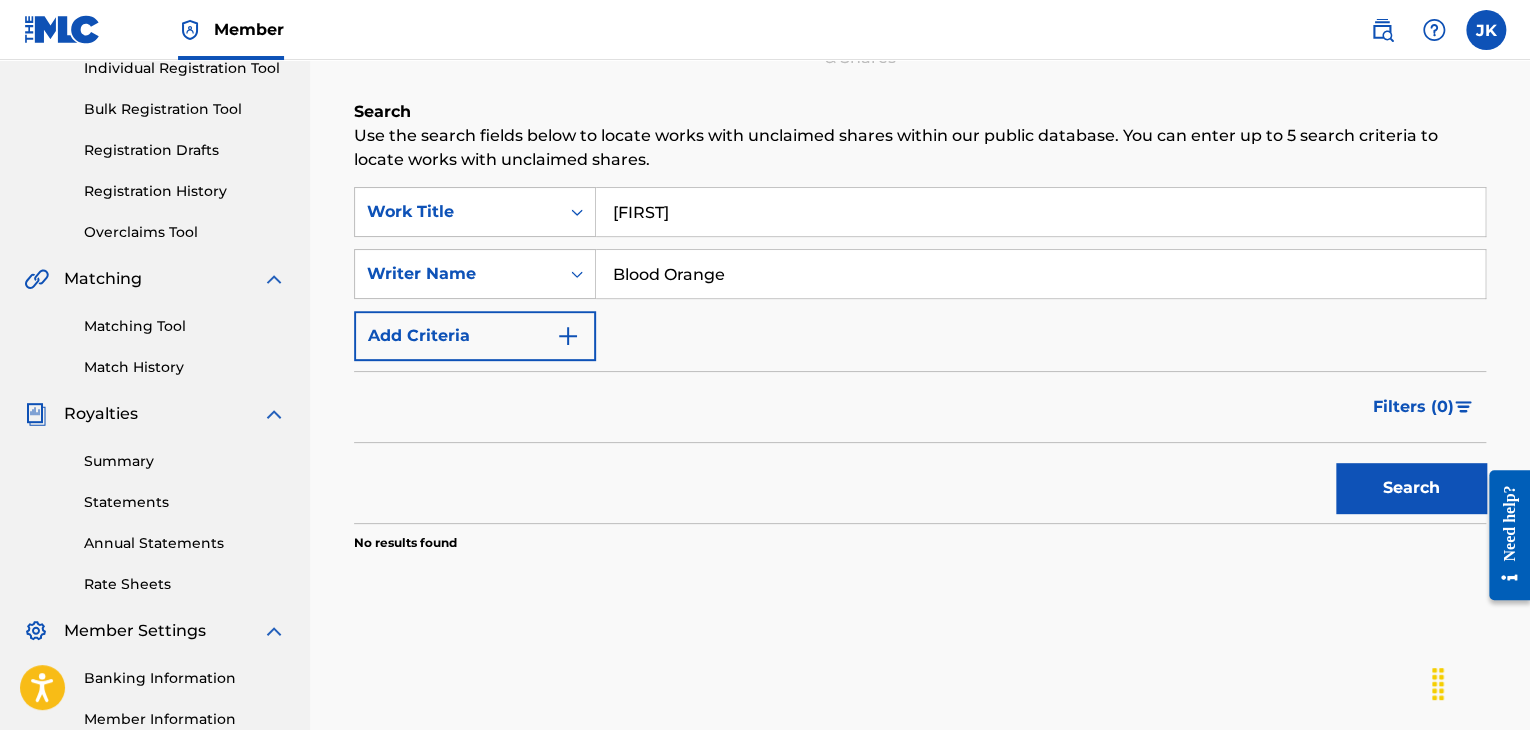 click on "Filters ( 0 )" at bounding box center [920, 407] 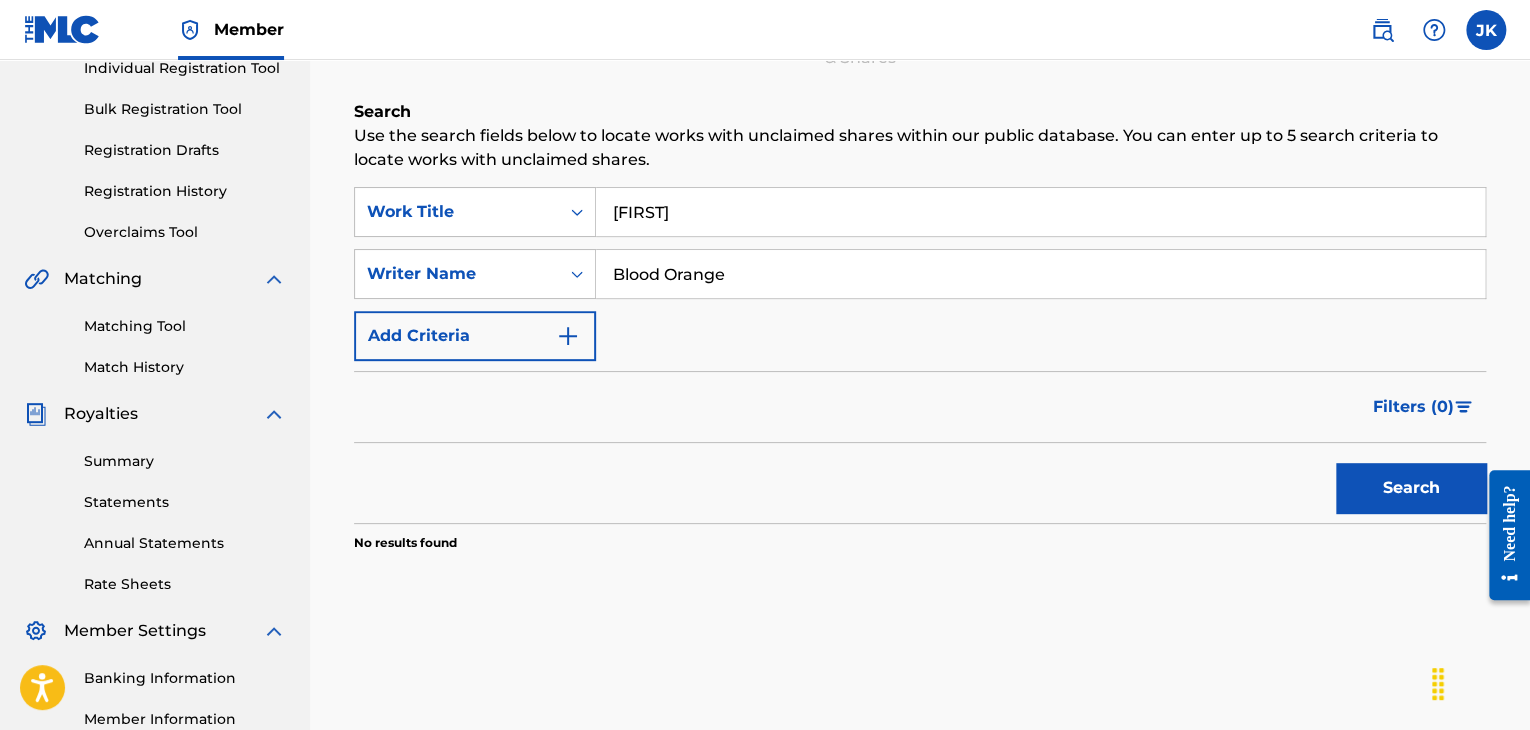 click on "Search" at bounding box center [1411, 488] 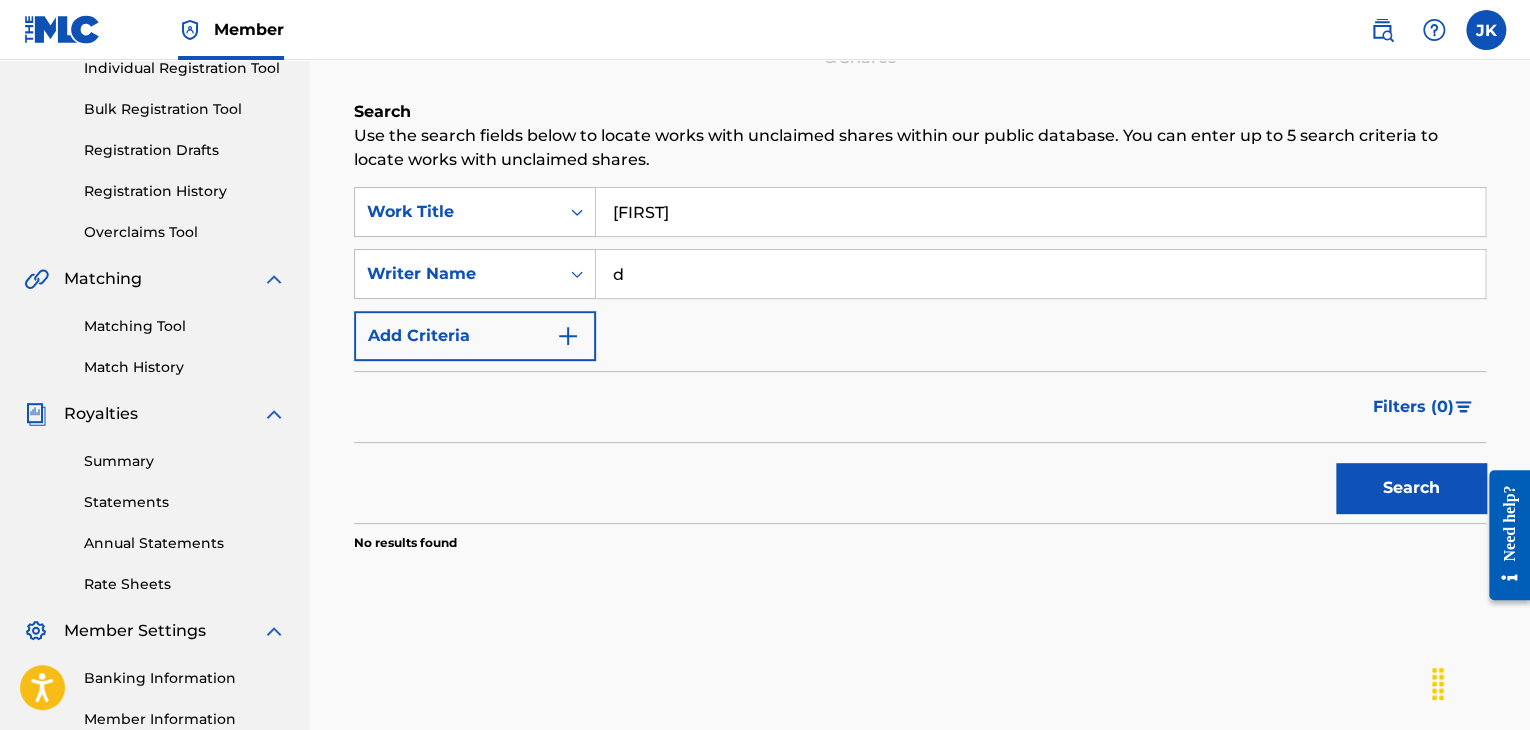 type on "[FIRST] [LAST]" 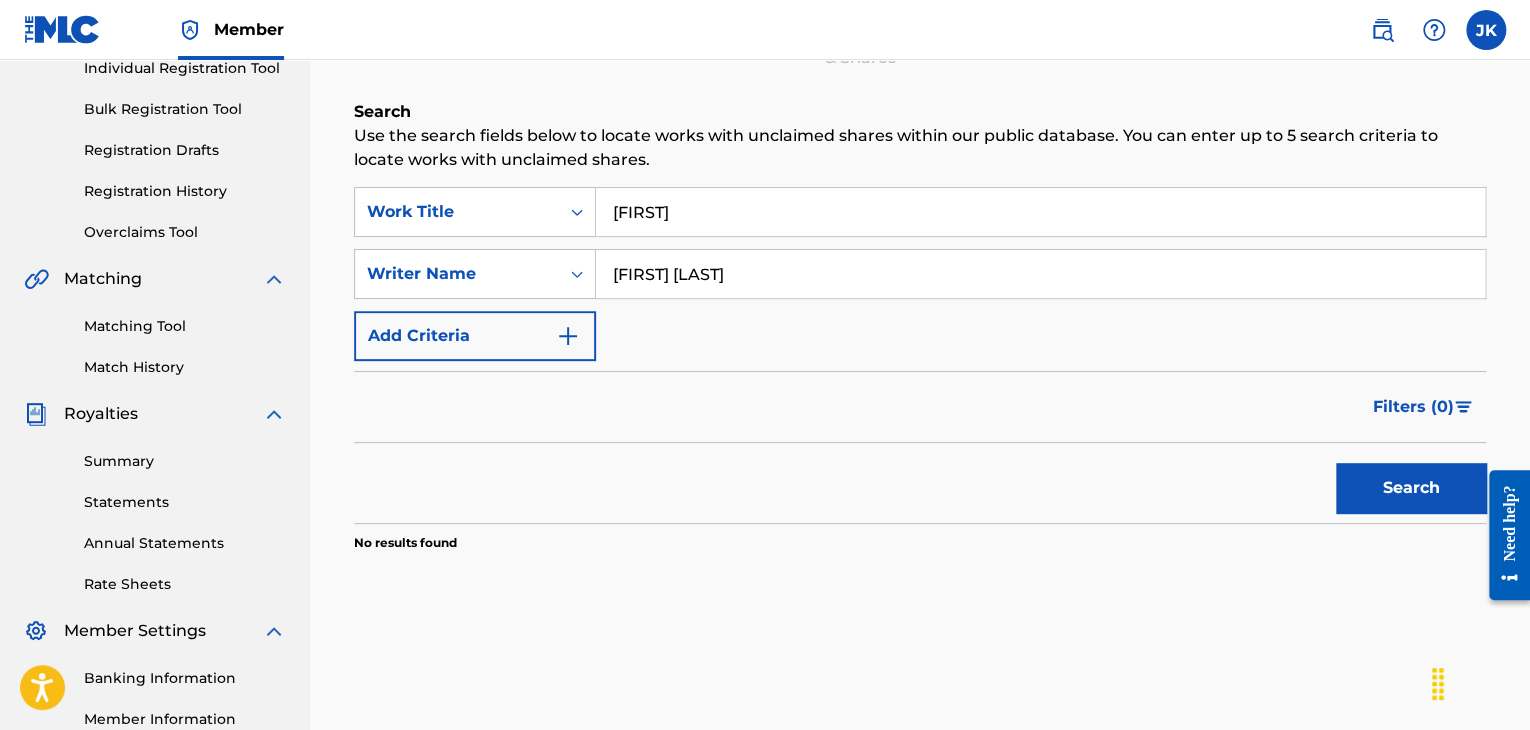 click on "Search" at bounding box center [1411, 488] 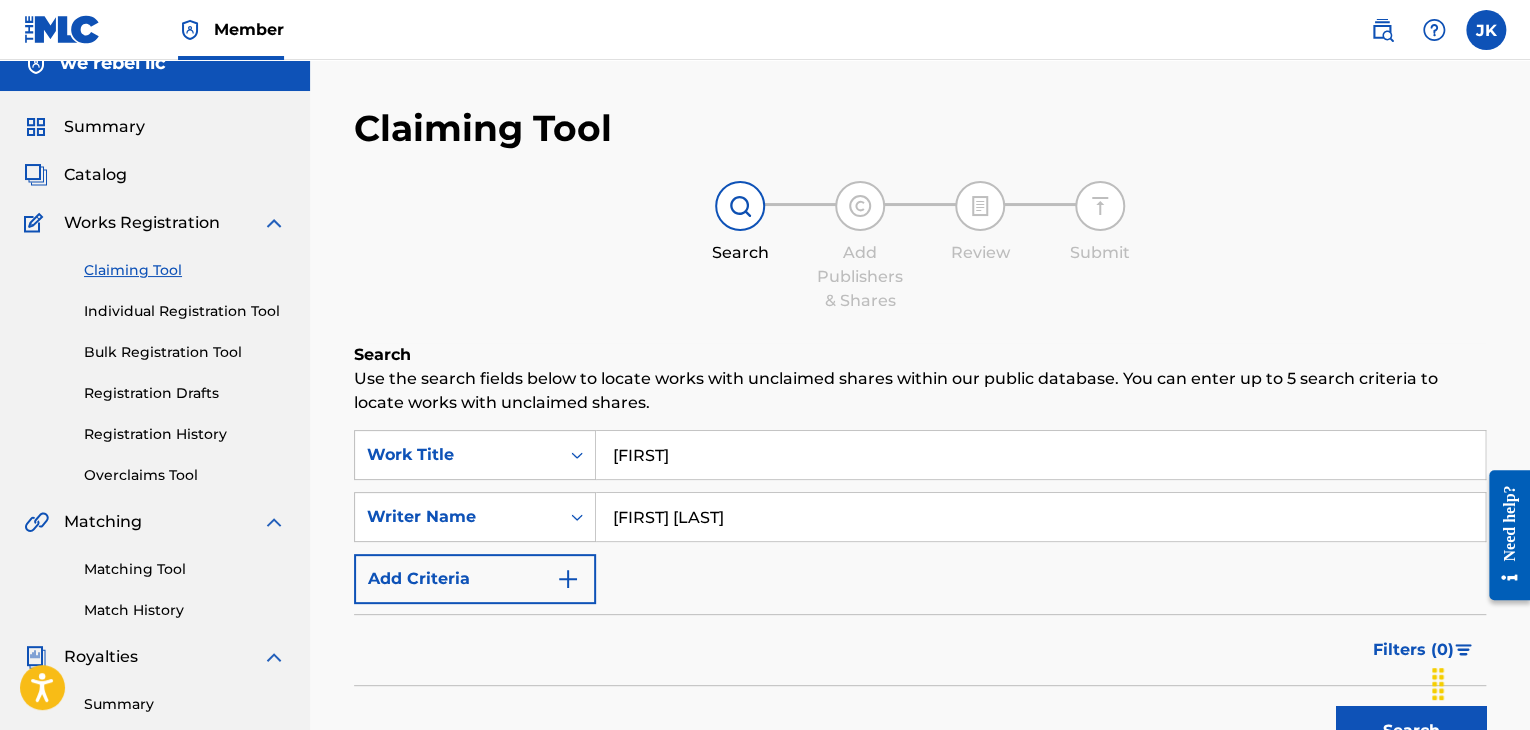 scroll, scrollTop: 0, scrollLeft: 0, axis: both 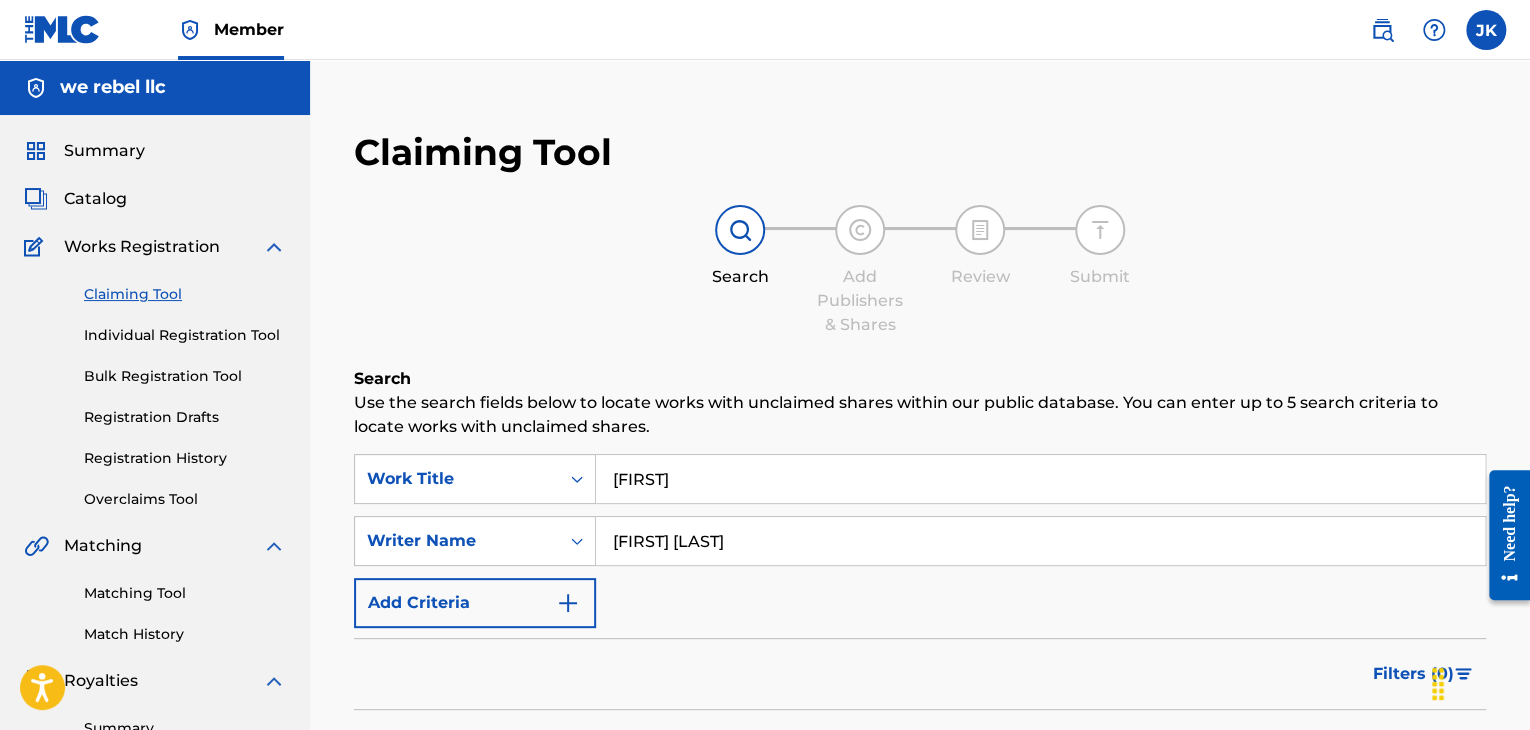 click on "Catalog" at bounding box center [95, 199] 